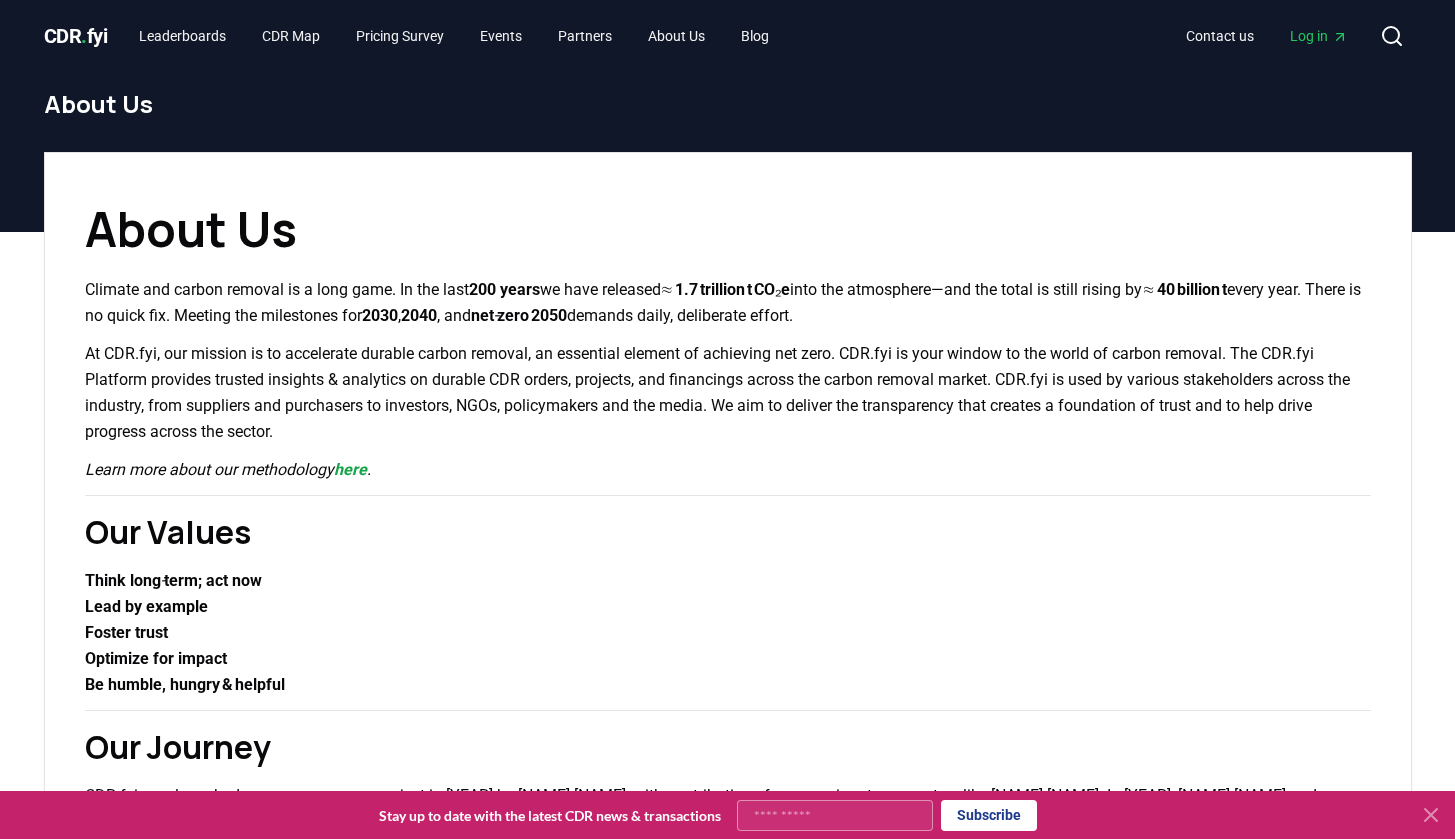 scroll, scrollTop: 4, scrollLeft: 0, axis: vertical 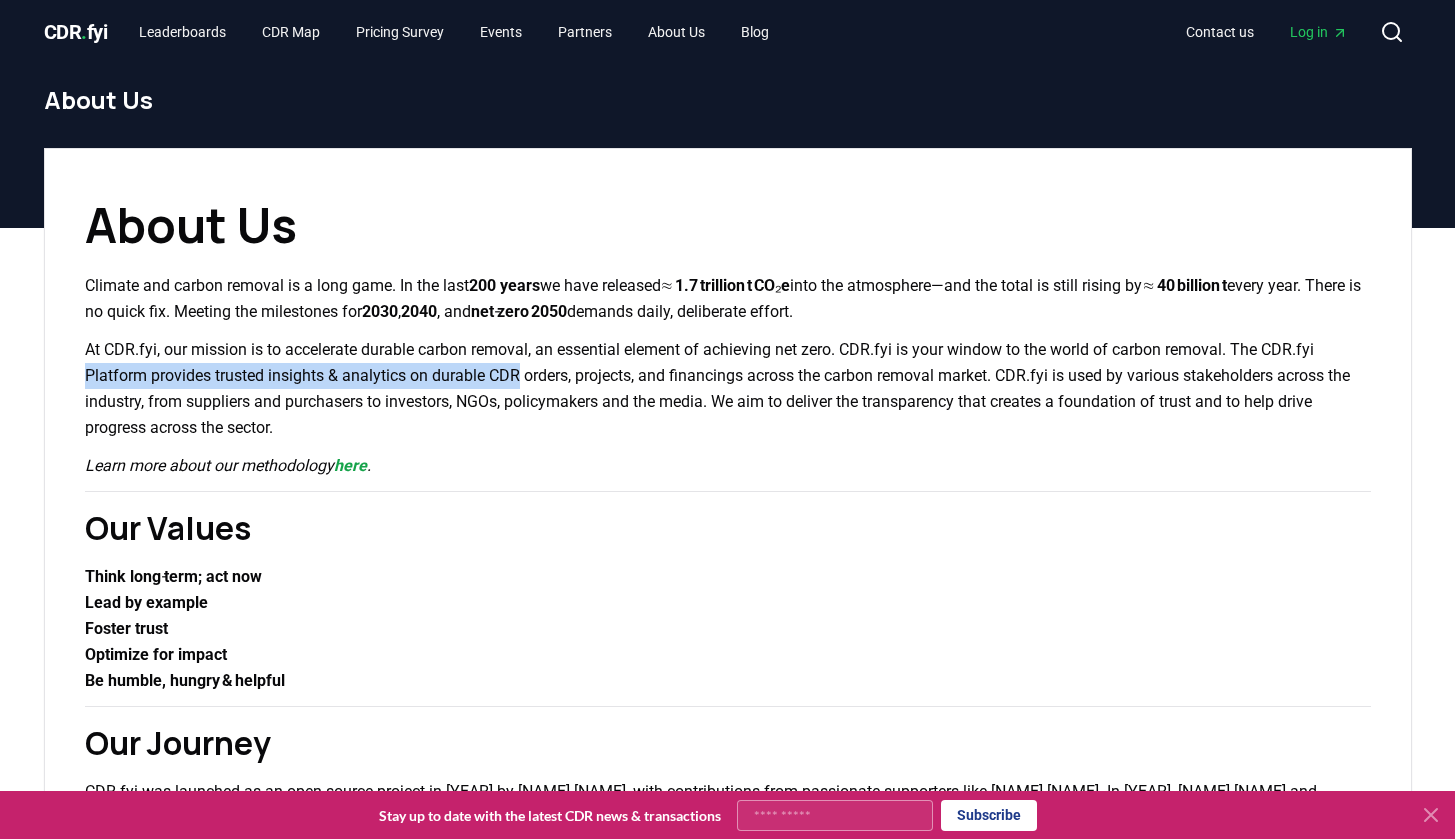drag, startPoint x: 89, startPoint y: 375, endPoint x: 532, endPoint y: 379, distance: 443.01807 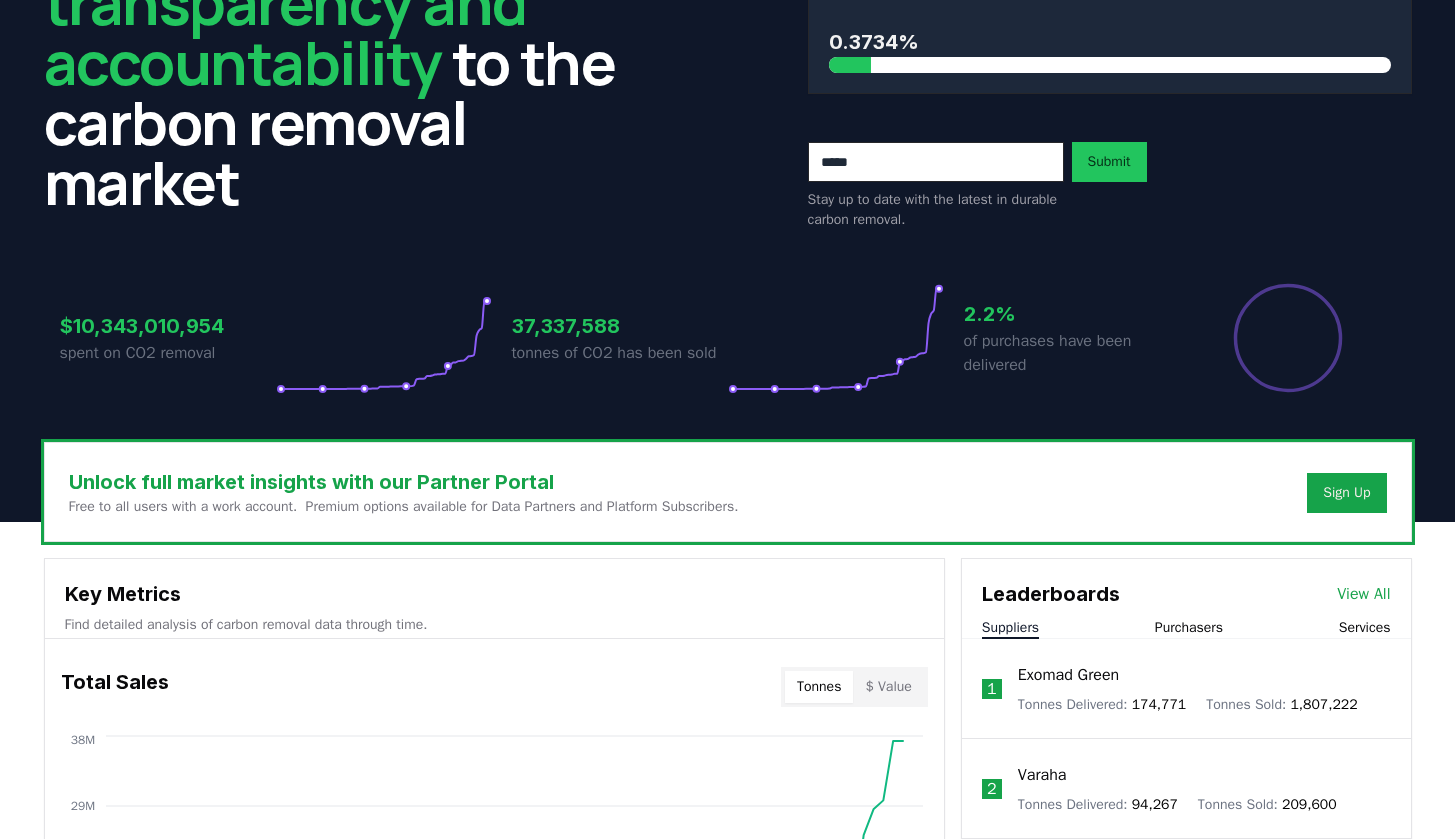 scroll, scrollTop: 209, scrollLeft: 0, axis: vertical 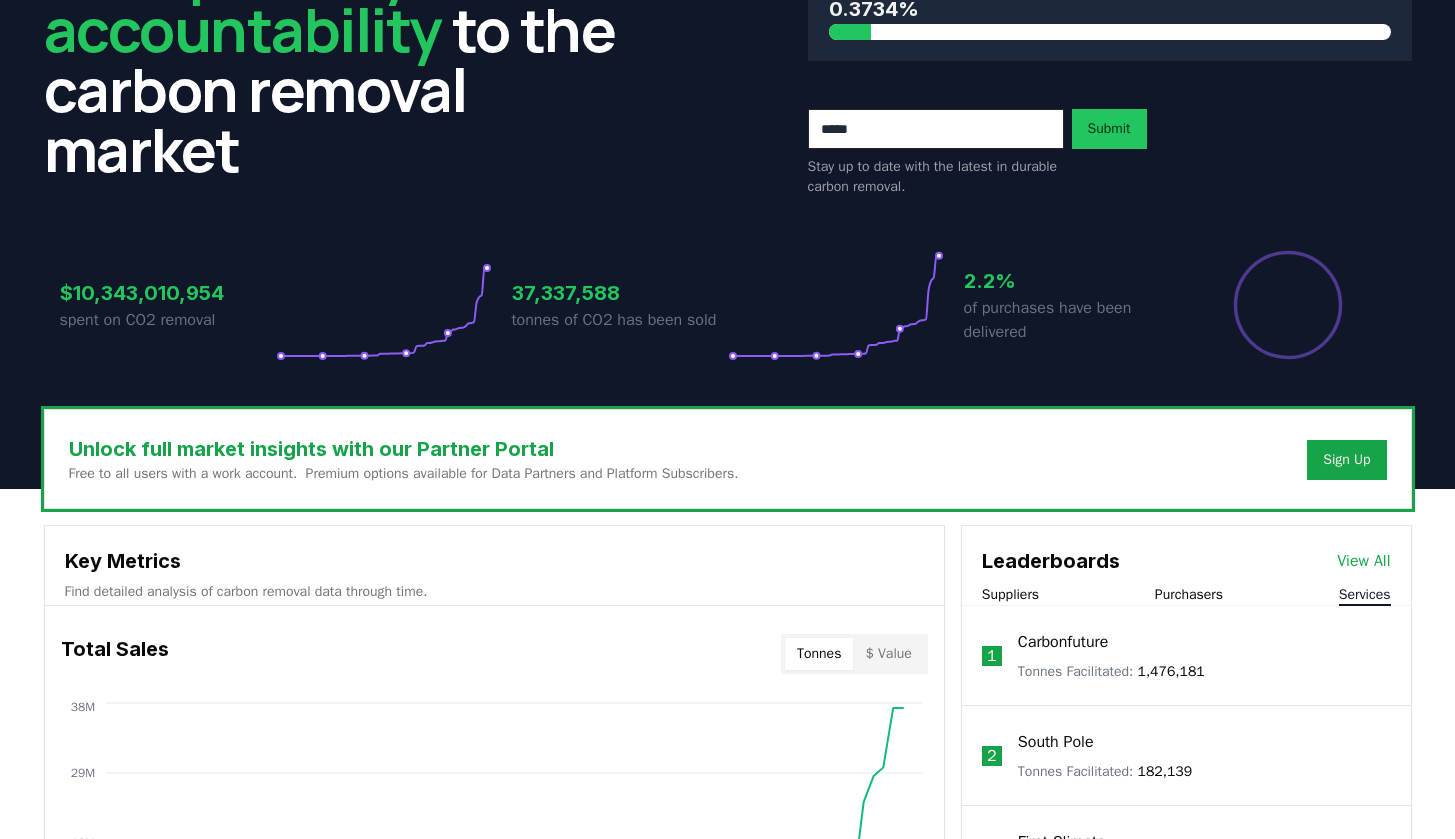 click on "Services" at bounding box center [1365, 595] 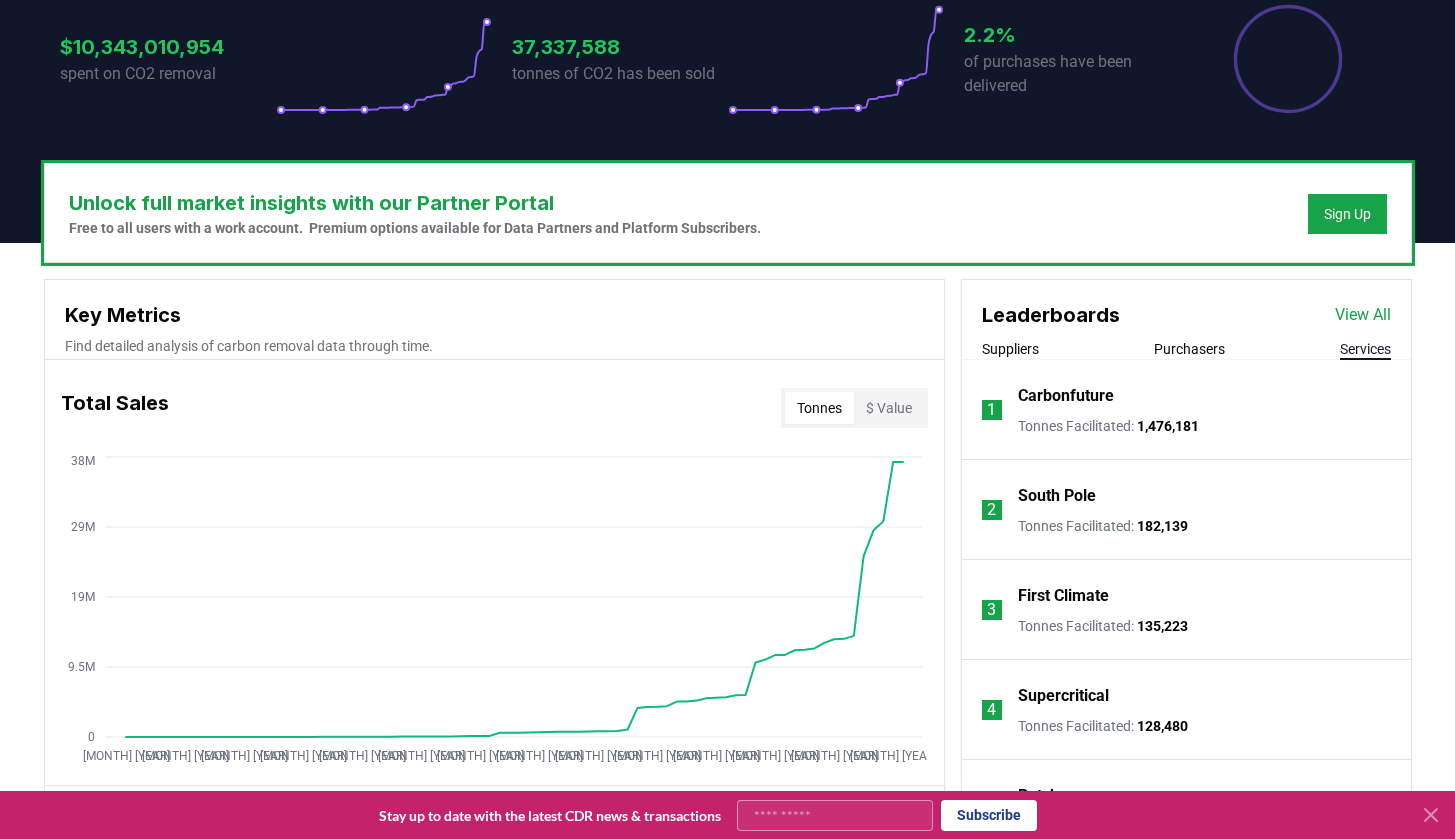 scroll, scrollTop: 526, scrollLeft: 0, axis: vertical 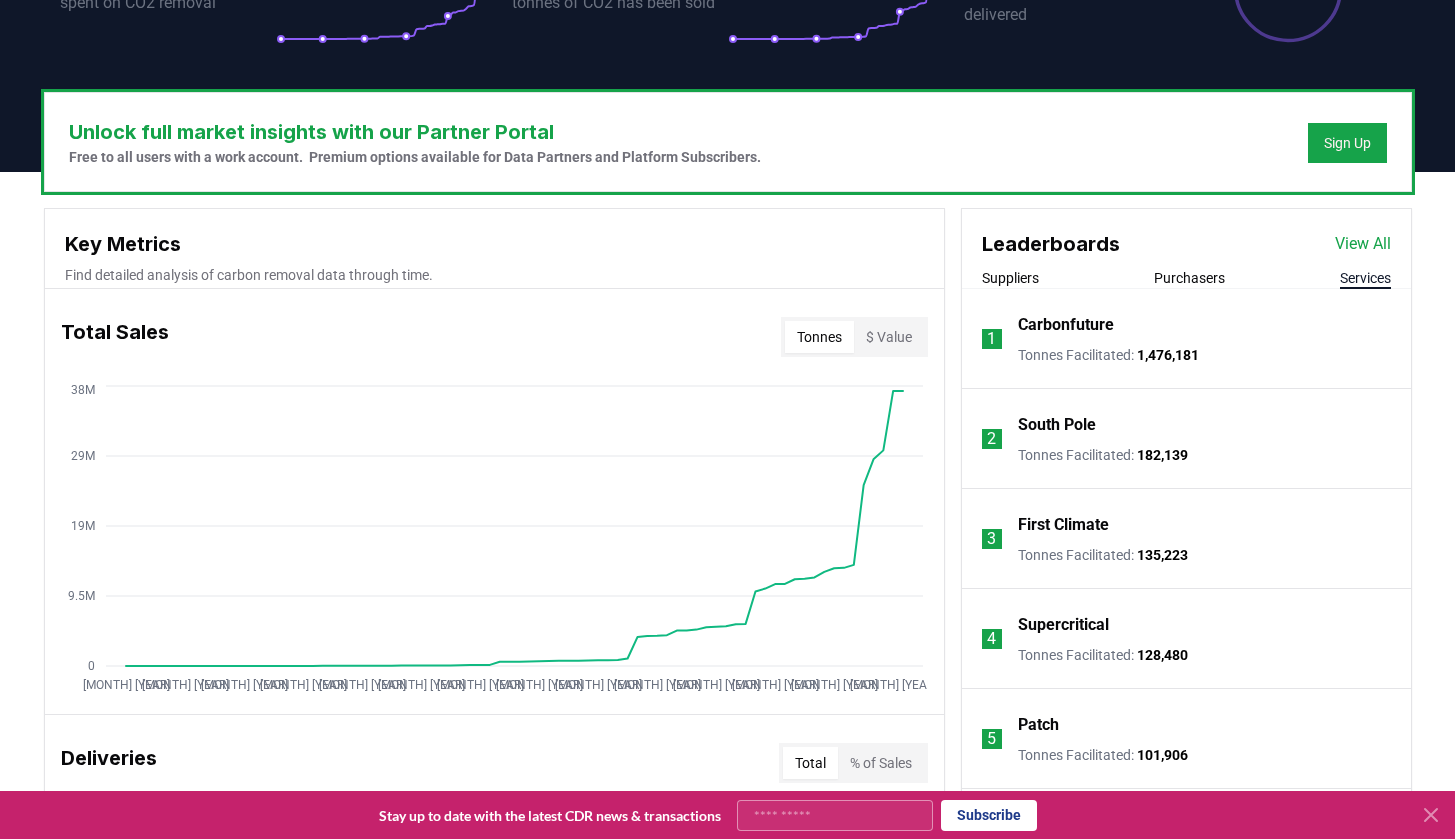type 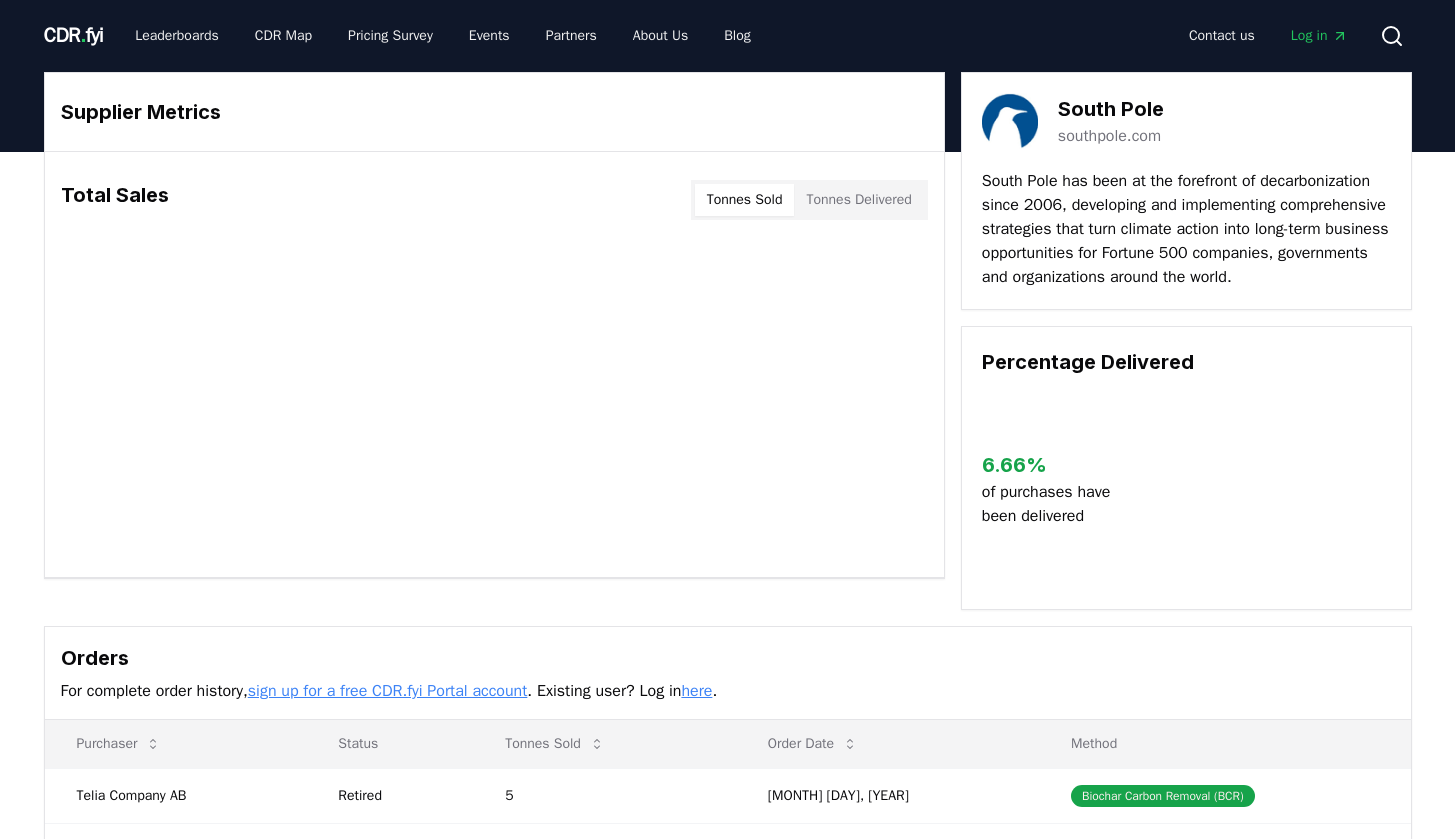 scroll, scrollTop: 0, scrollLeft: 0, axis: both 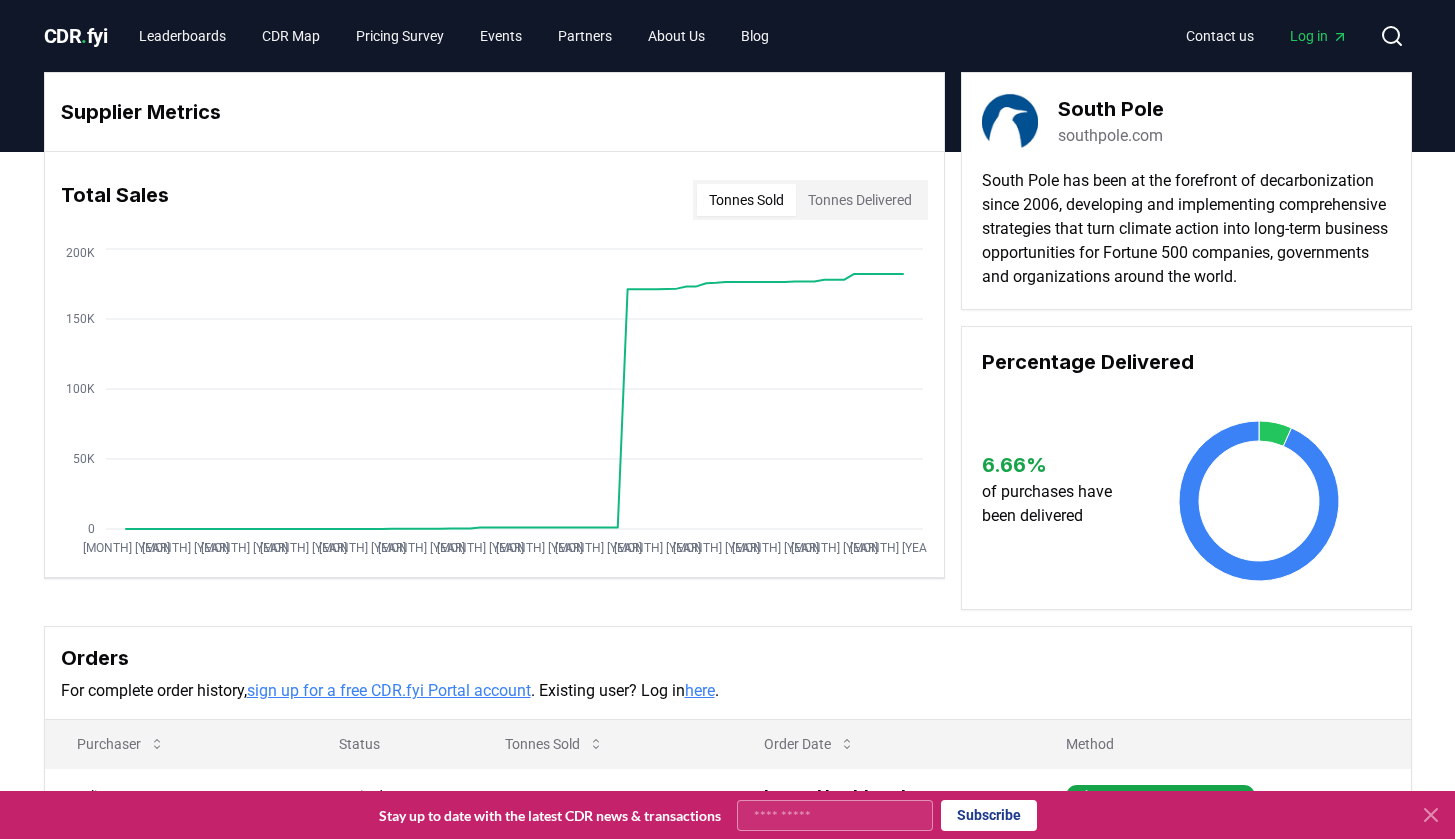 click on "southpole.com" at bounding box center (1110, 136) 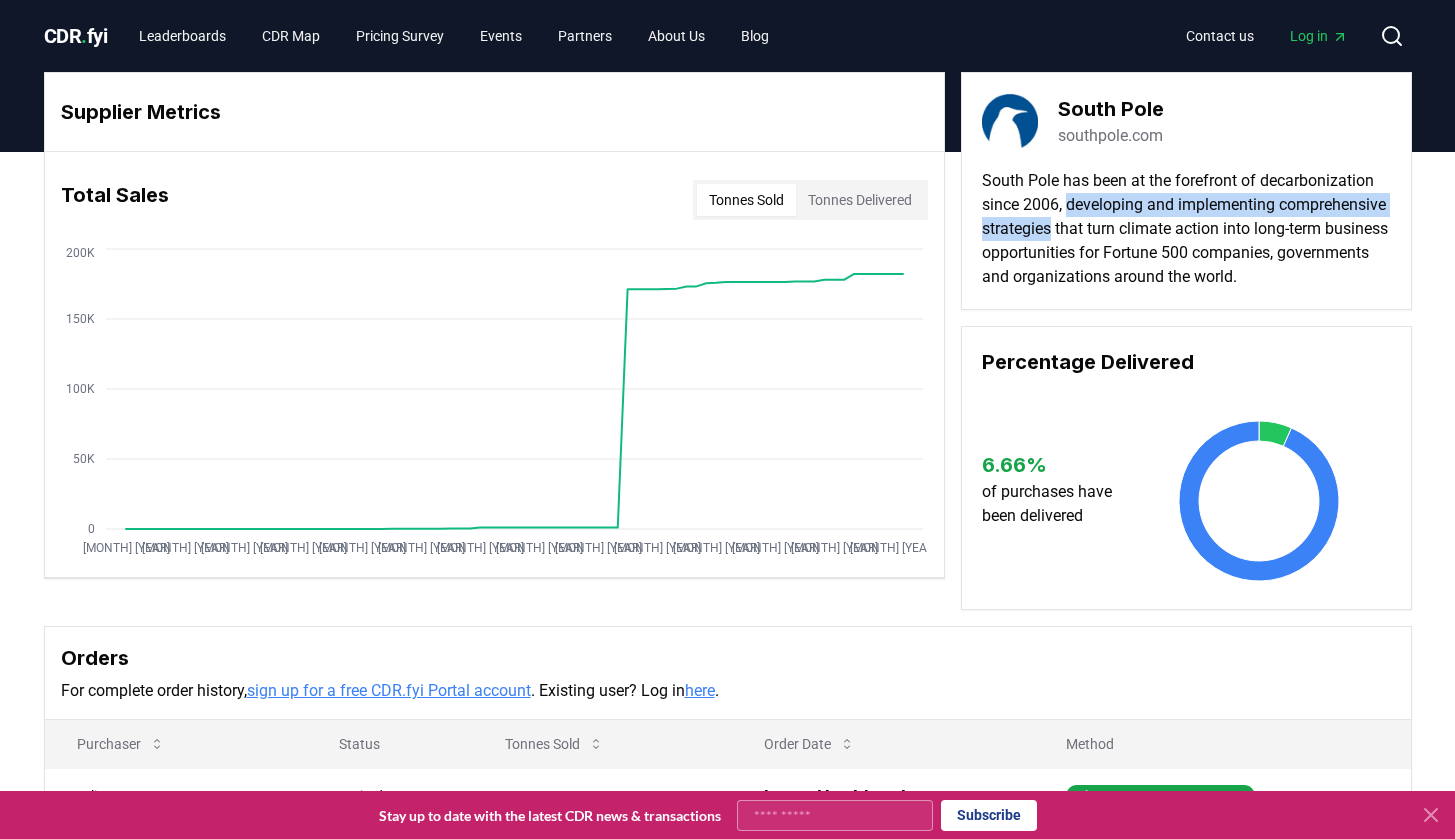 drag, startPoint x: 1069, startPoint y: 205, endPoint x: 1165, endPoint y: 223, distance: 97.67292 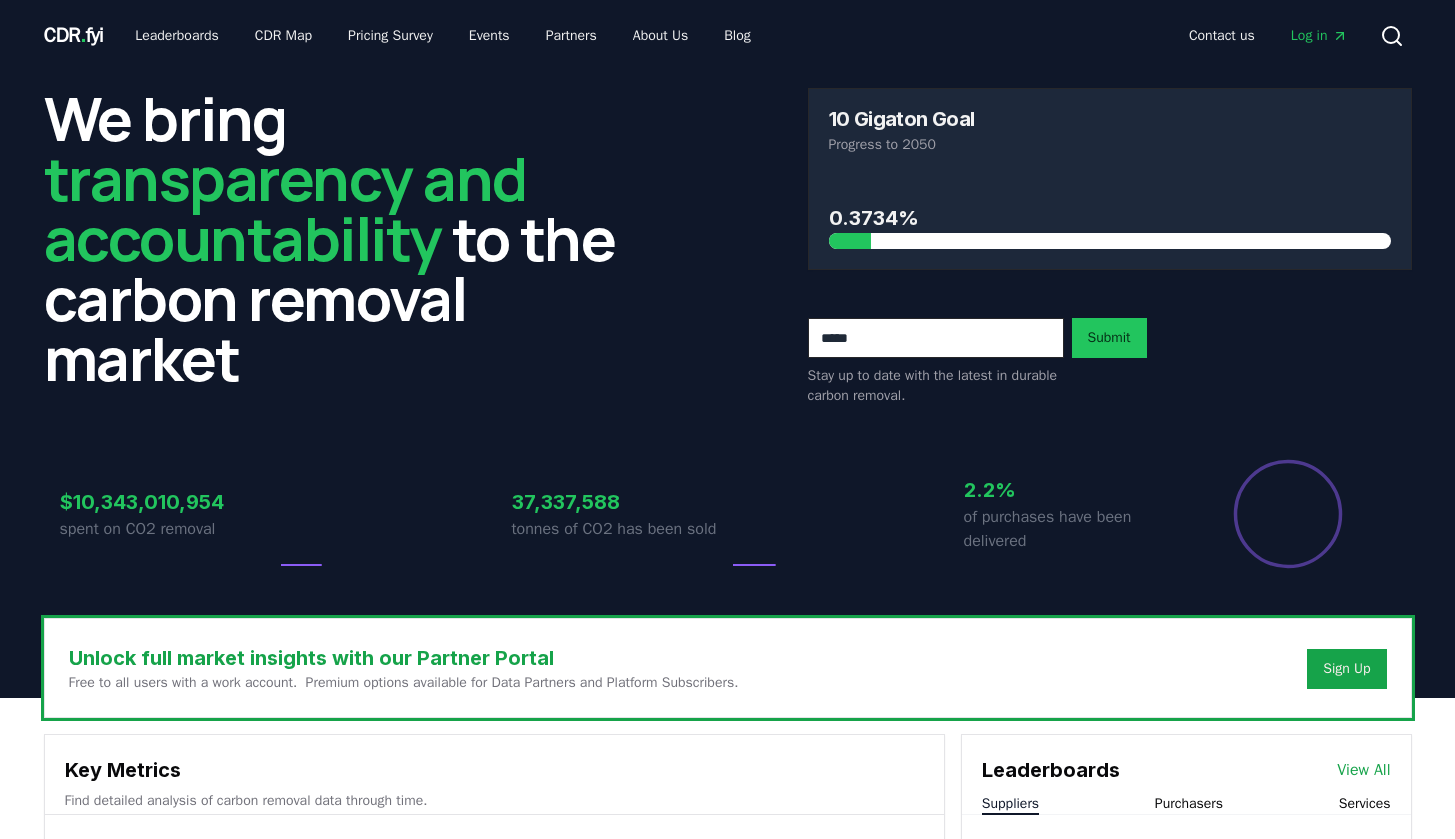 scroll, scrollTop: 526, scrollLeft: 0, axis: vertical 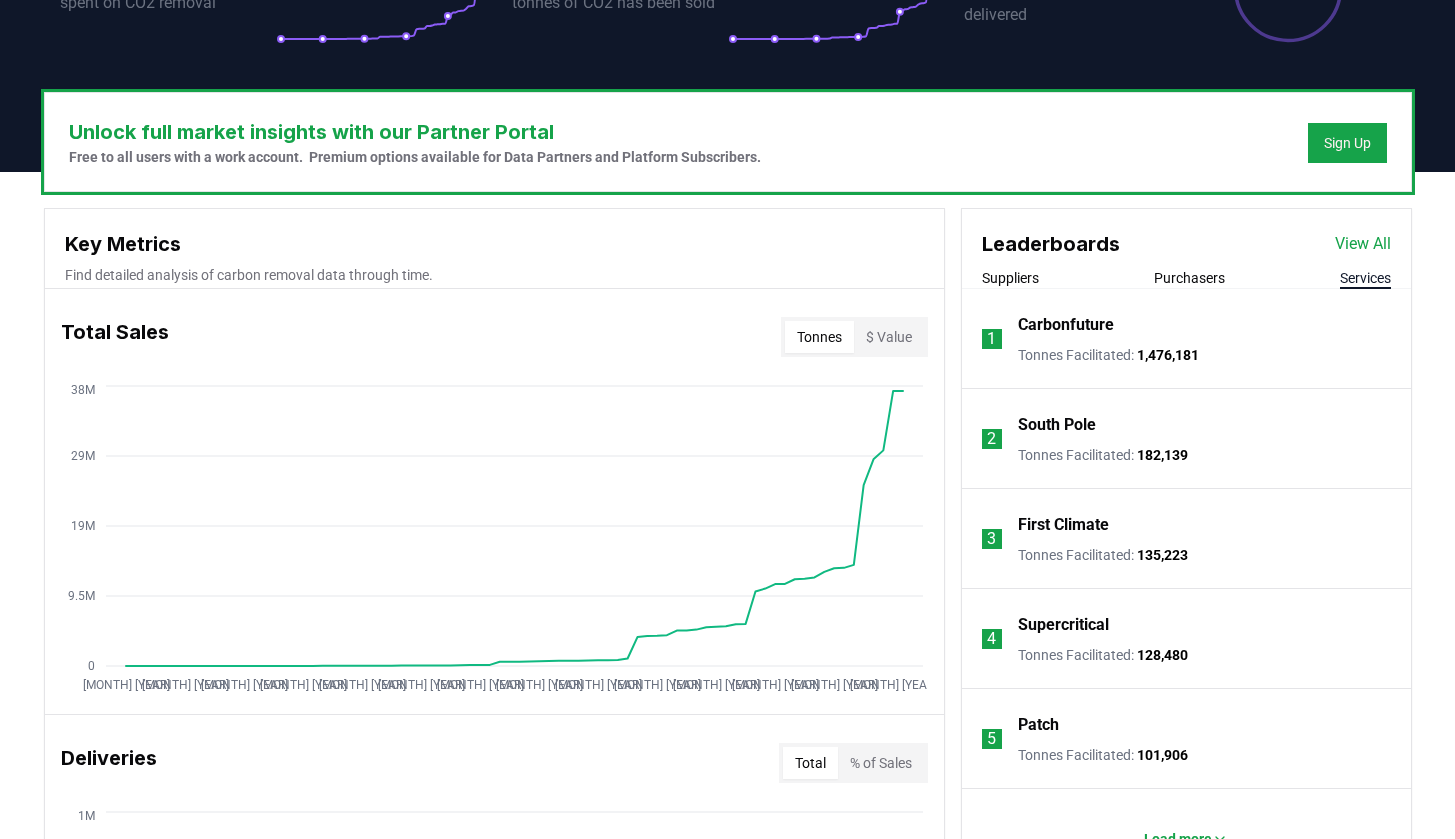 click on "Services" at bounding box center (1365, 278) 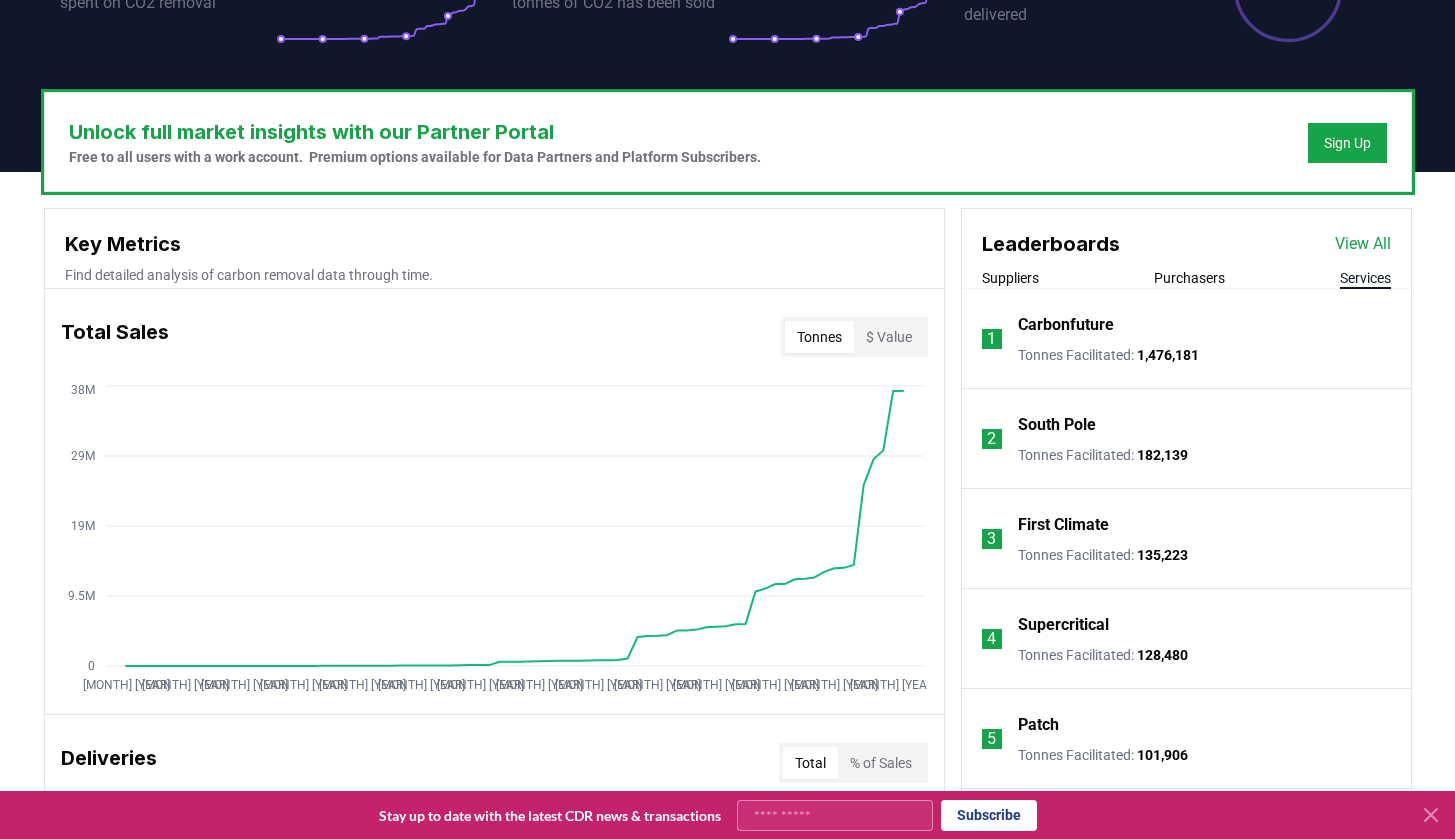 click on "First Climate" at bounding box center (1063, 525) 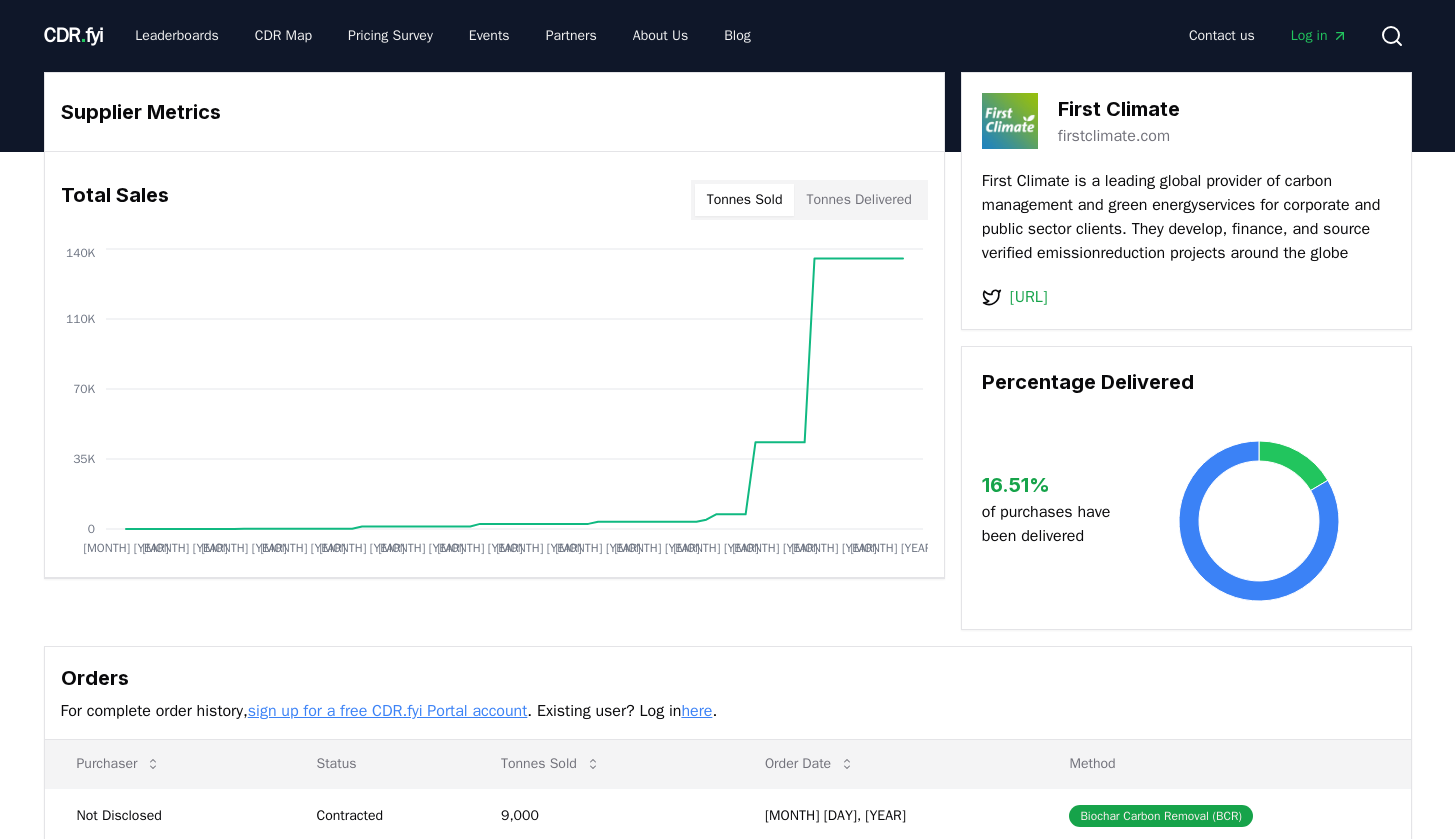scroll, scrollTop: 0, scrollLeft: 0, axis: both 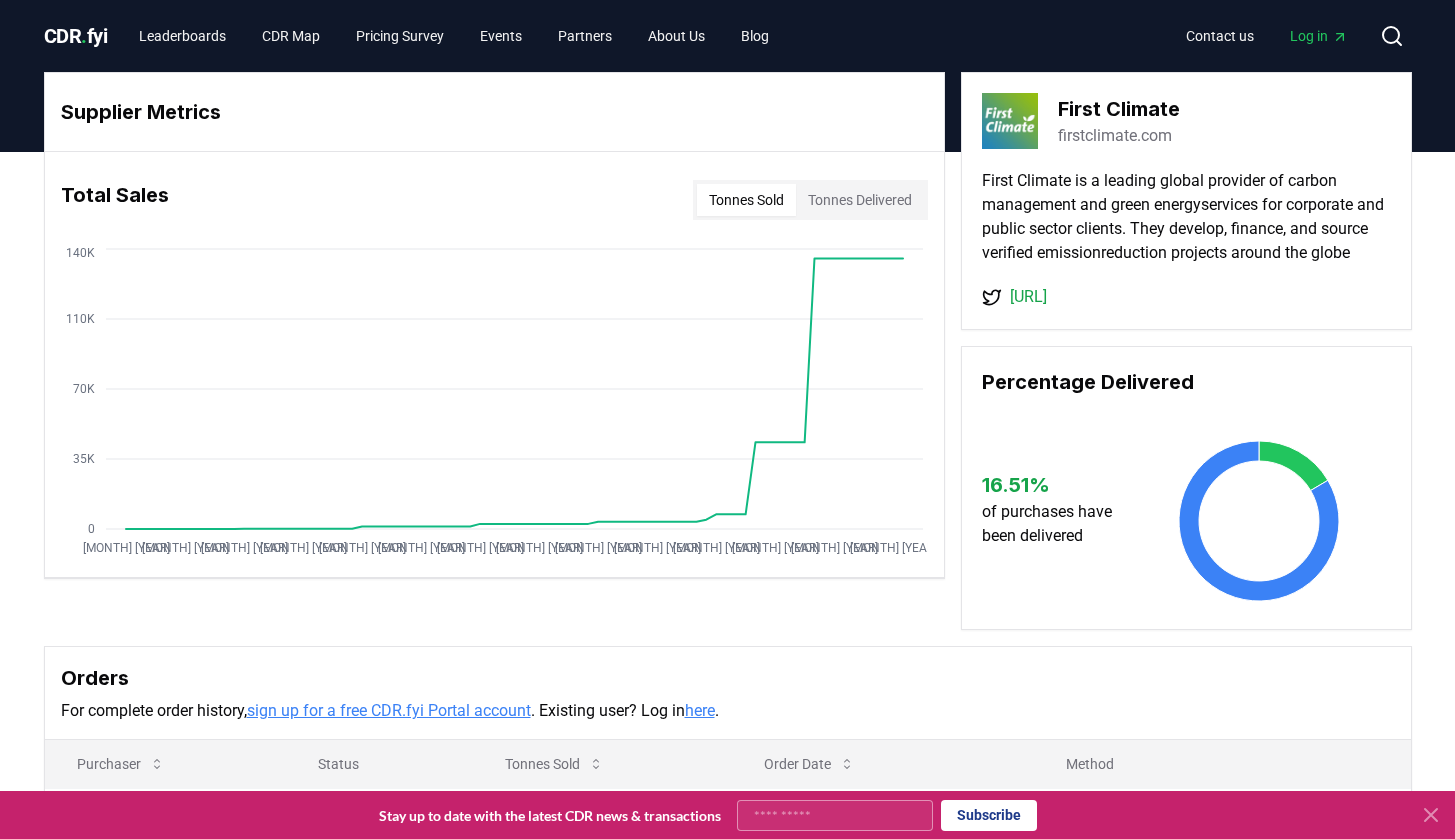 click on "firstclimate.com" at bounding box center (1115, 136) 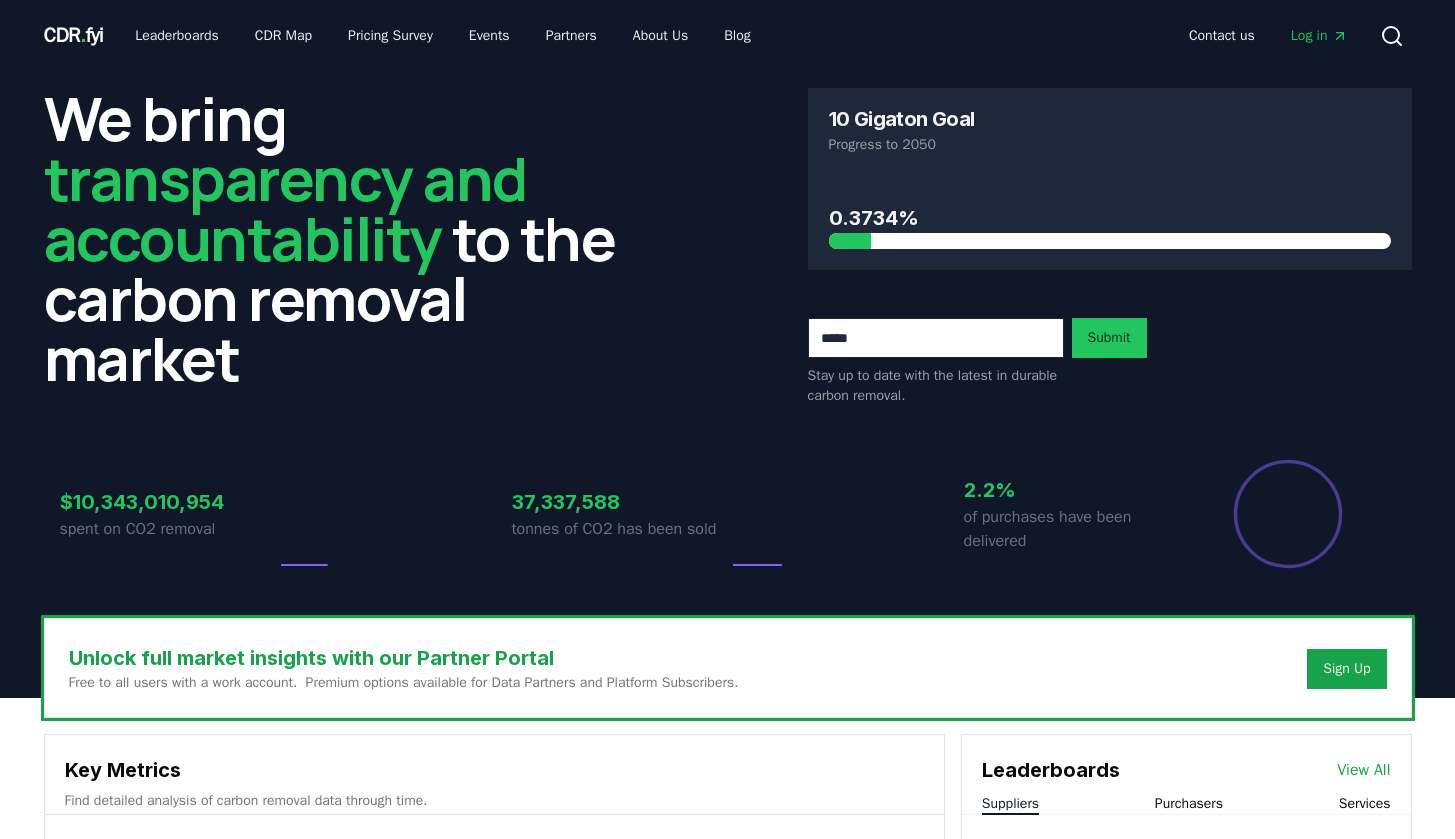 scroll, scrollTop: 526, scrollLeft: 0, axis: vertical 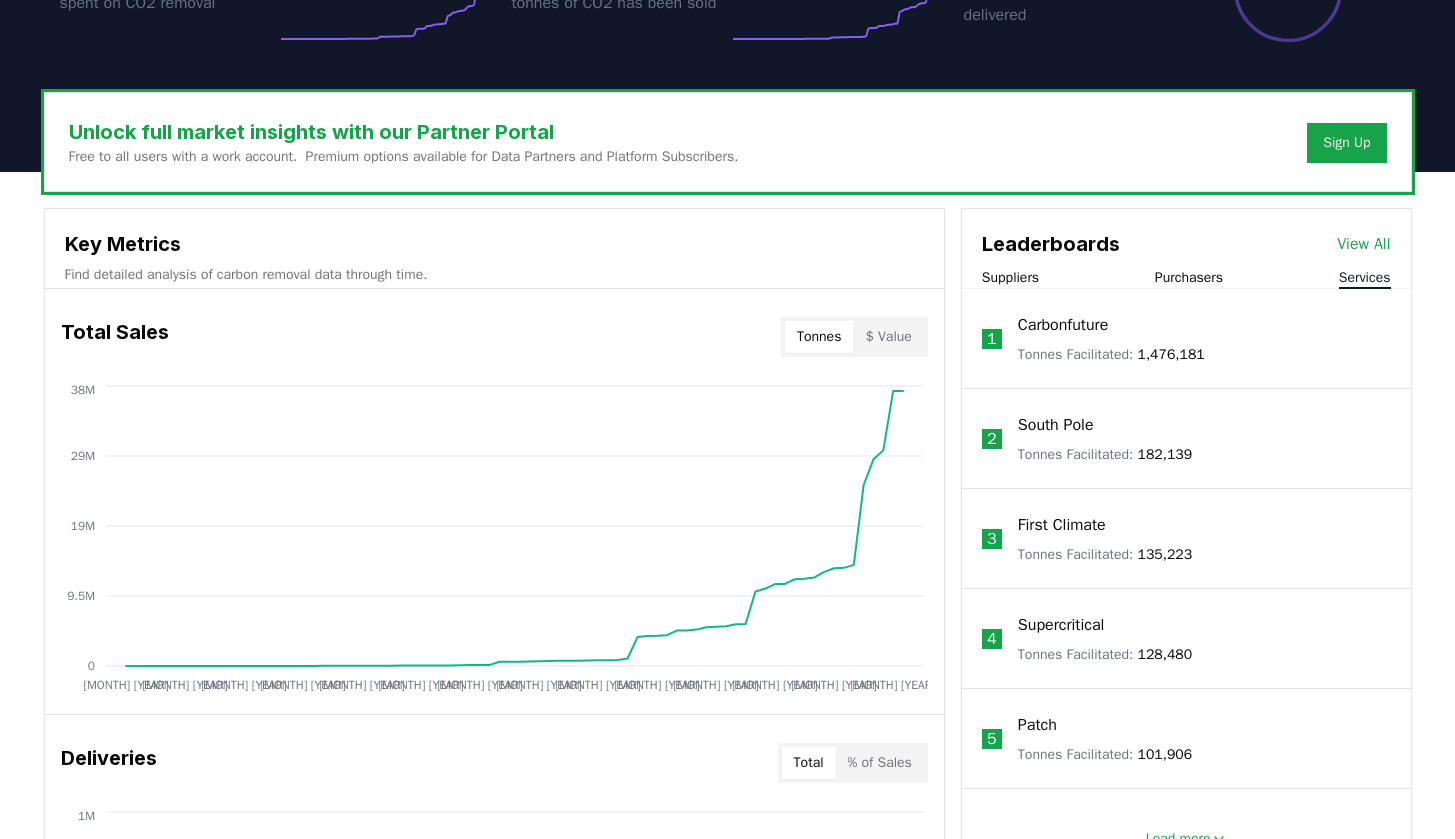 click on "Services" at bounding box center (1365, 278) 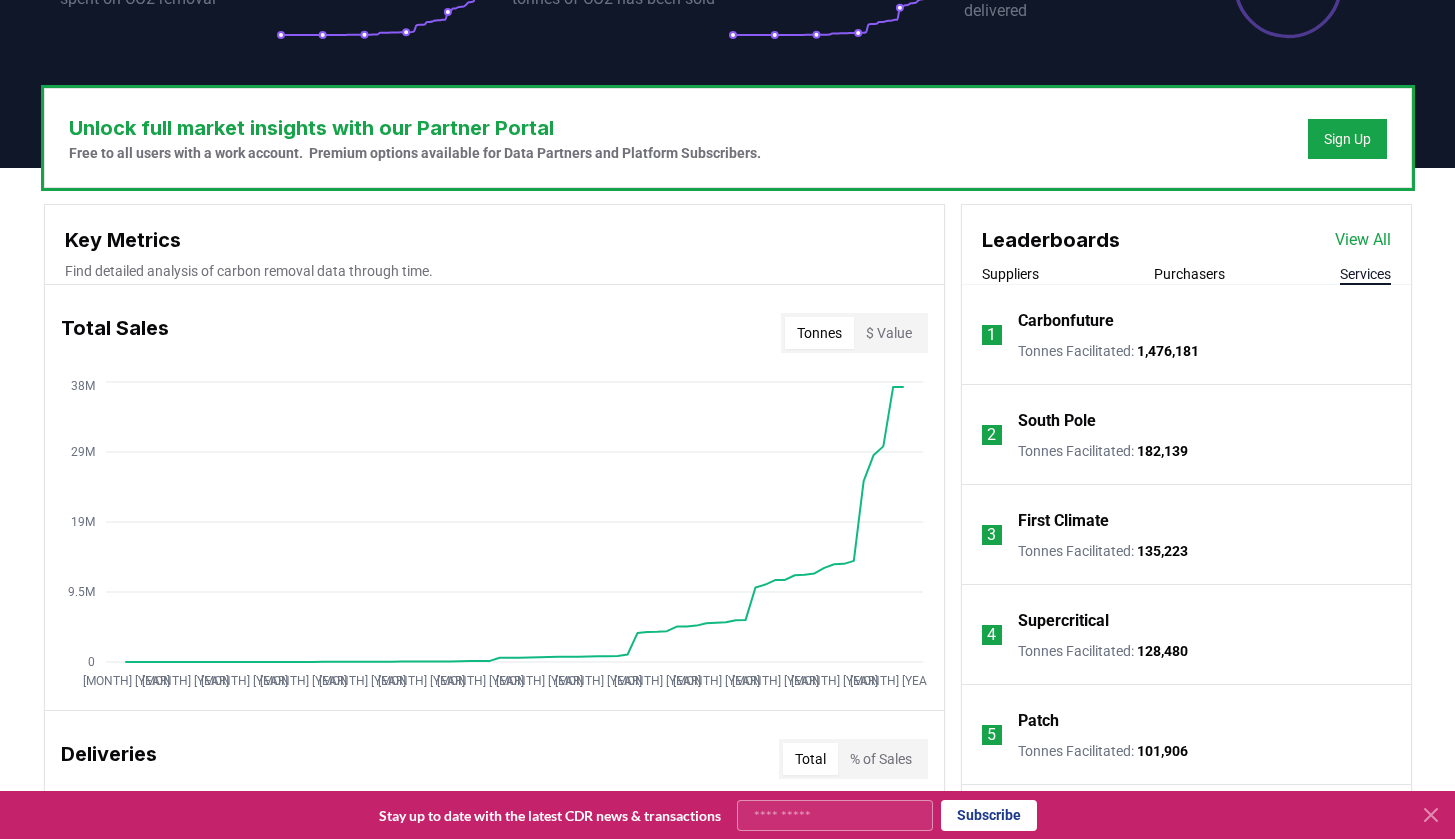 scroll, scrollTop: 540, scrollLeft: 0, axis: vertical 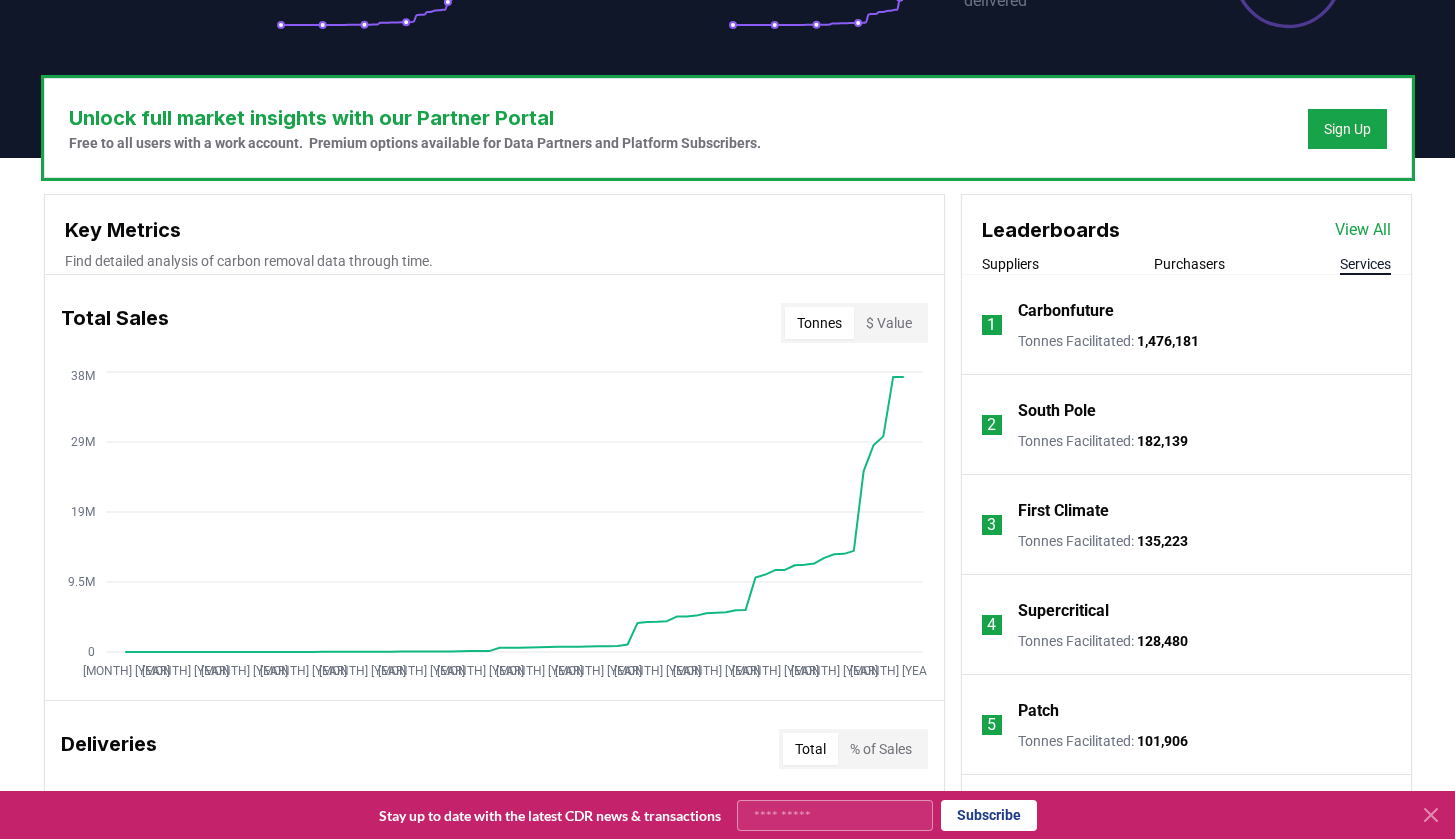 click on "Supercritical" at bounding box center [1063, 611] 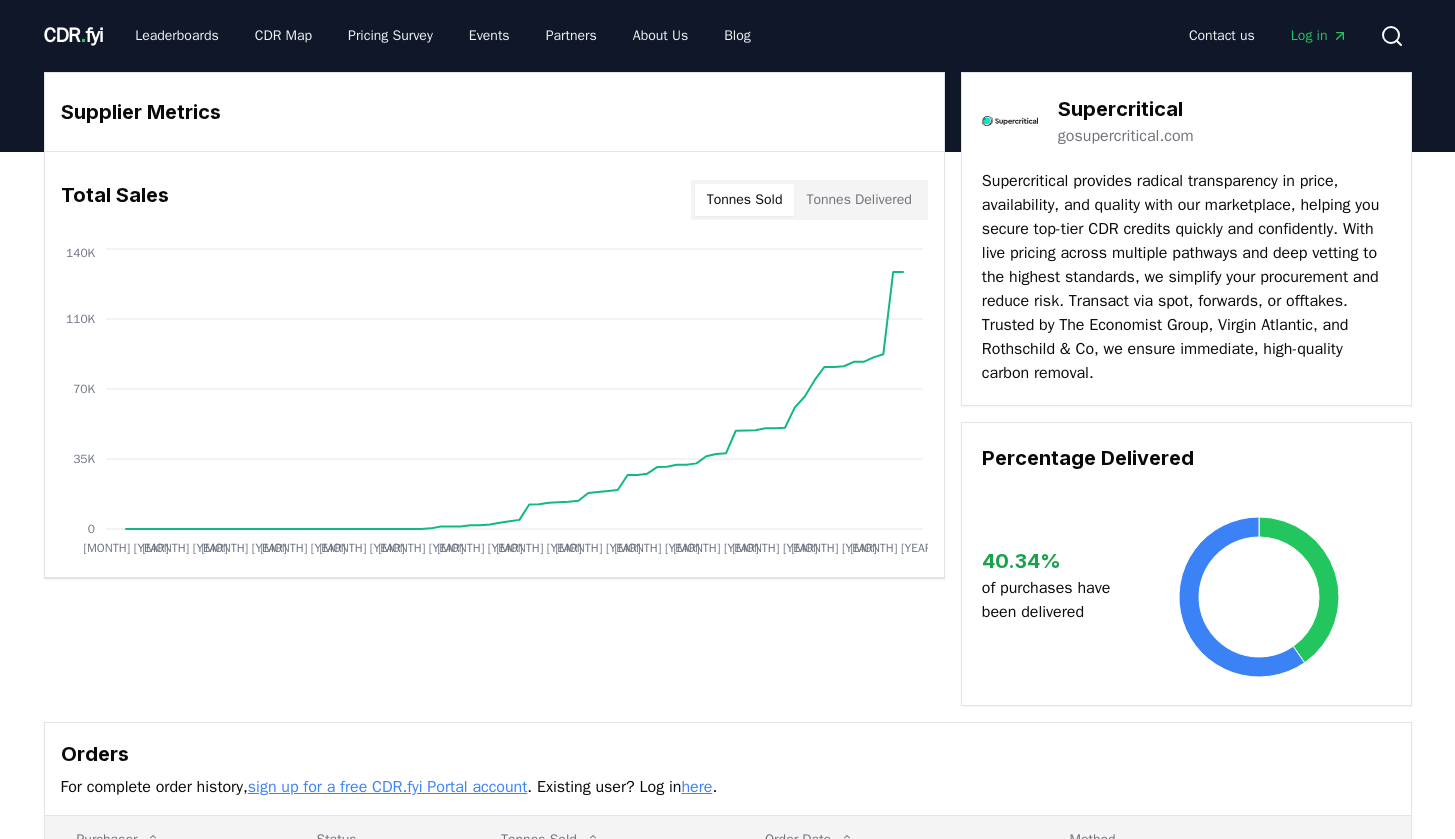 scroll, scrollTop: 0, scrollLeft: 0, axis: both 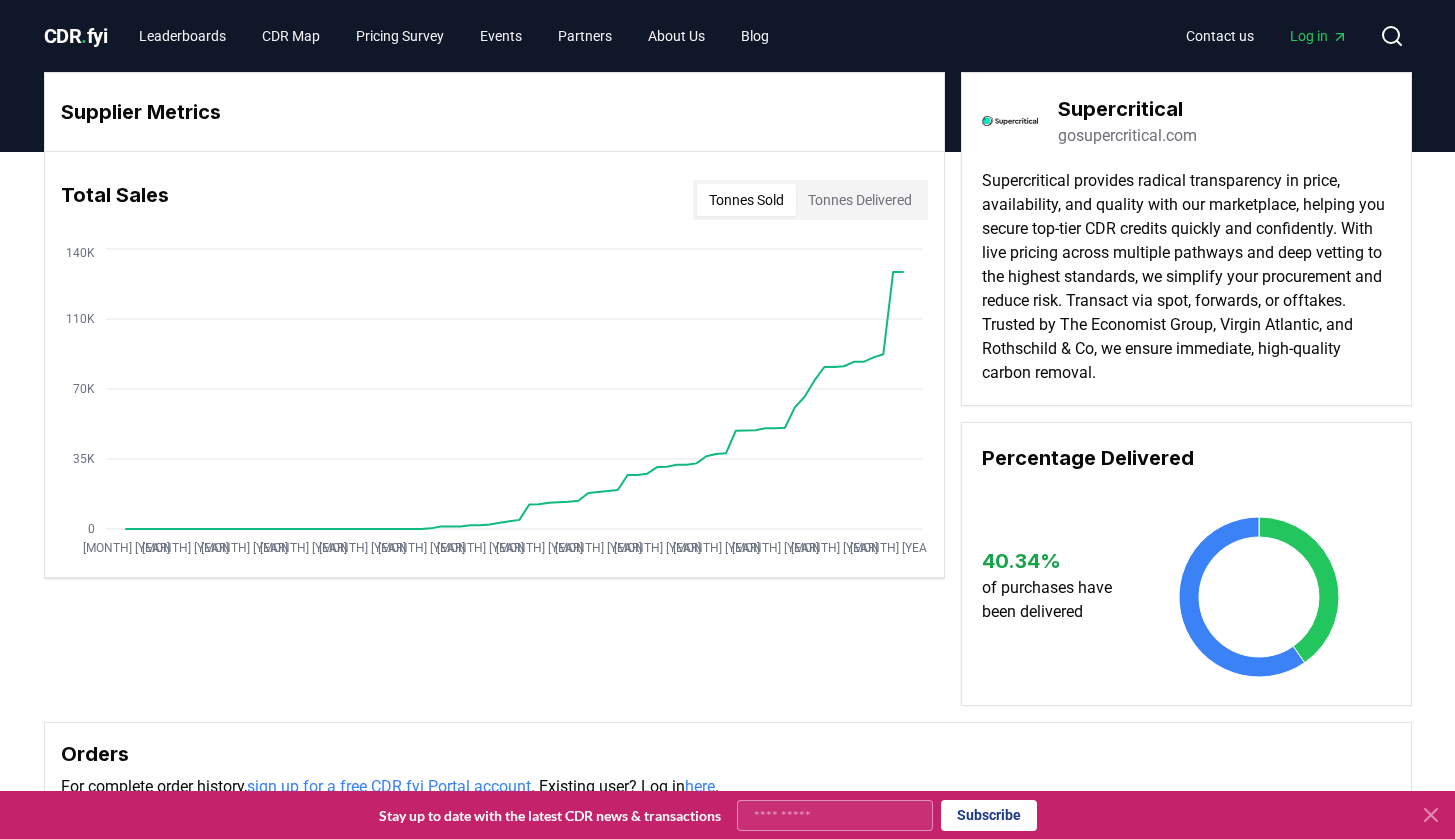 click on "Supercritical provides radical transparency in price, availability, and quality with our marketplace, helping you secure top-tier CDR credits quickly and confidently. With live pricing across multiple pathways and deep vetting to the highest standards, we simplify your procurement and reduce risk. Transact via spot, forwards, or offtakes. Trusted by The Economist Group, Virgin Atlantic, and Rothschild & Co, we ensure immediate, high-quality carbon removal." at bounding box center (1186, 277) 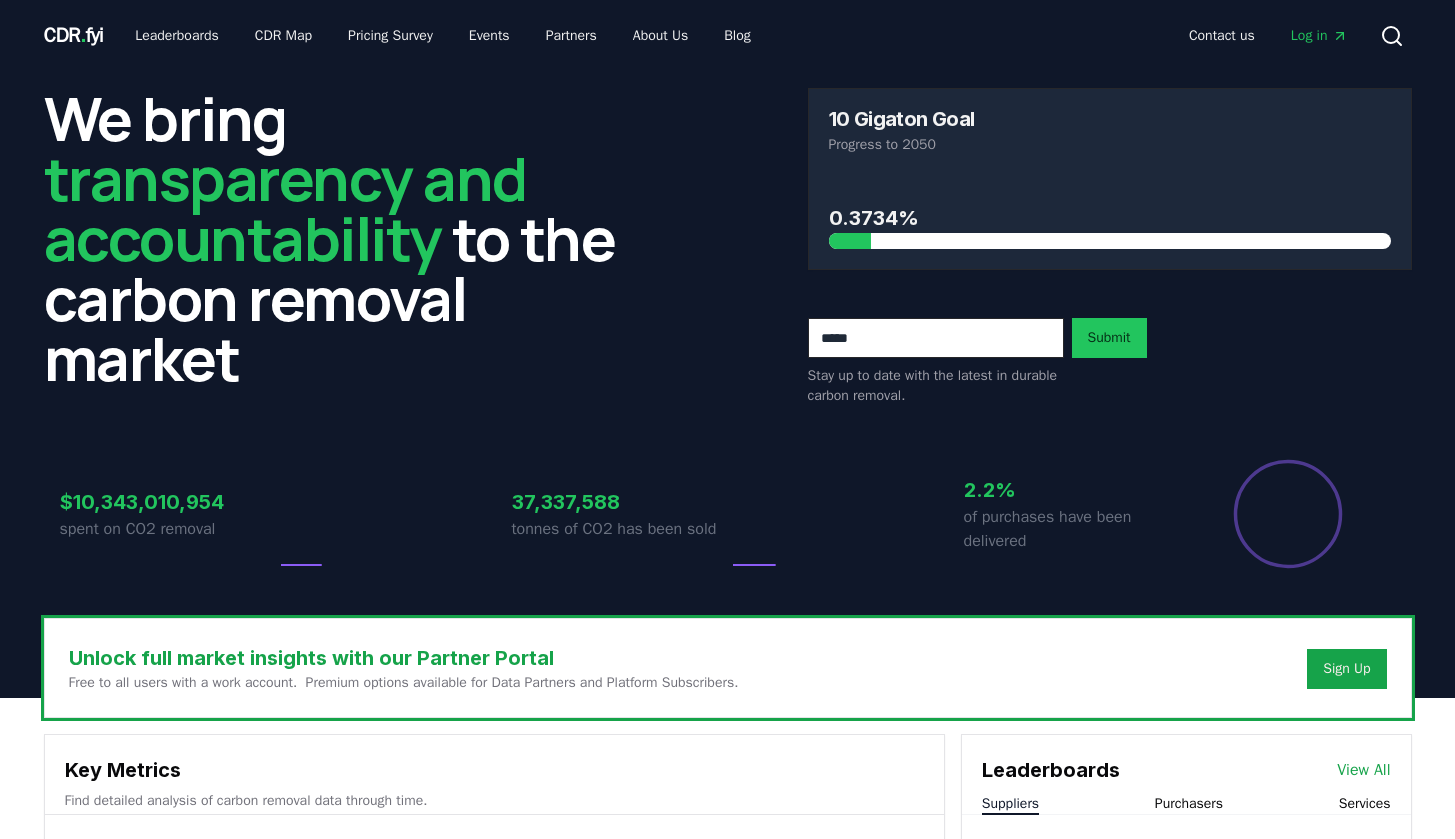 scroll, scrollTop: 540, scrollLeft: 0, axis: vertical 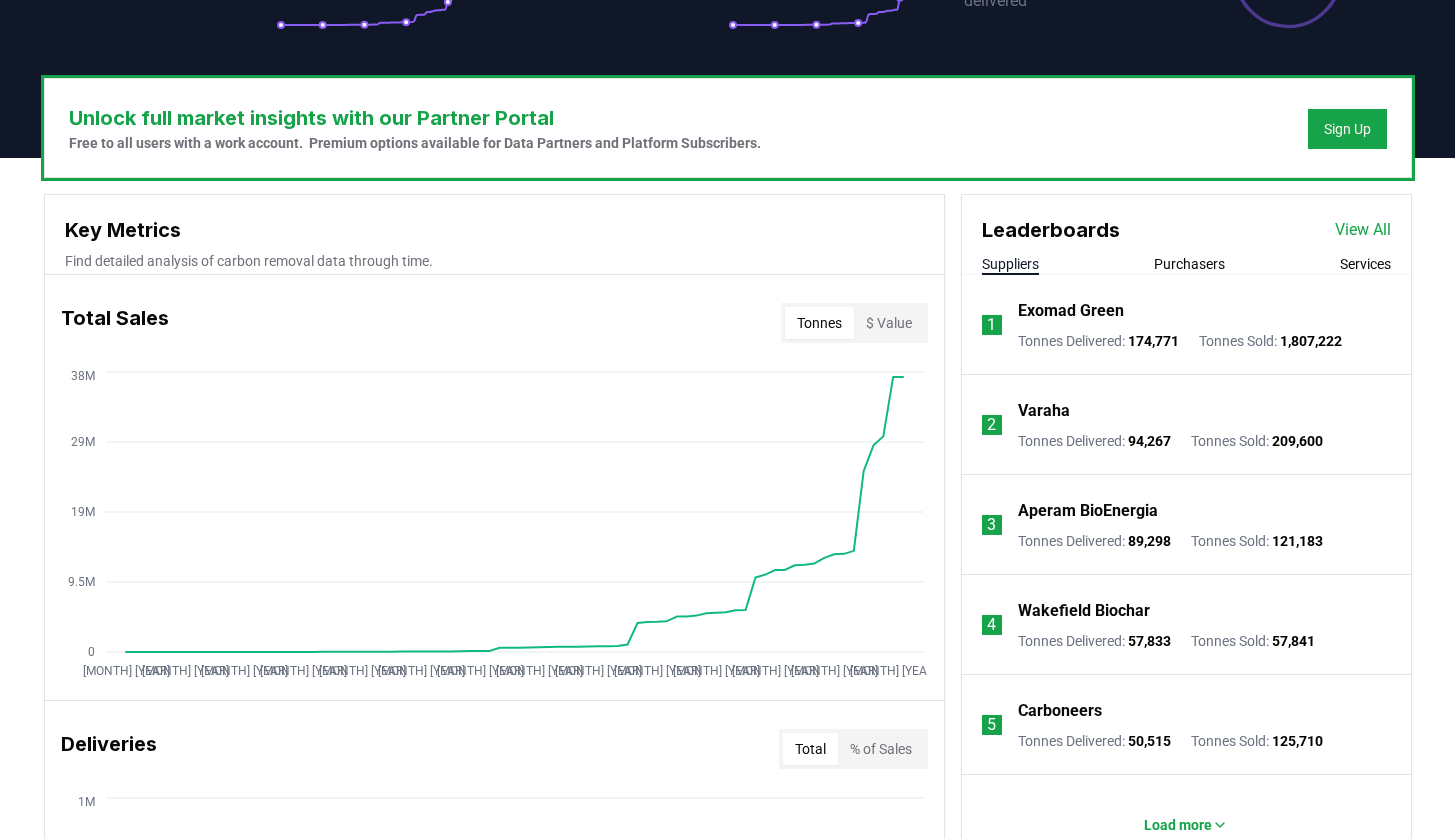 click on "Services" at bounding box center (1365, 264) 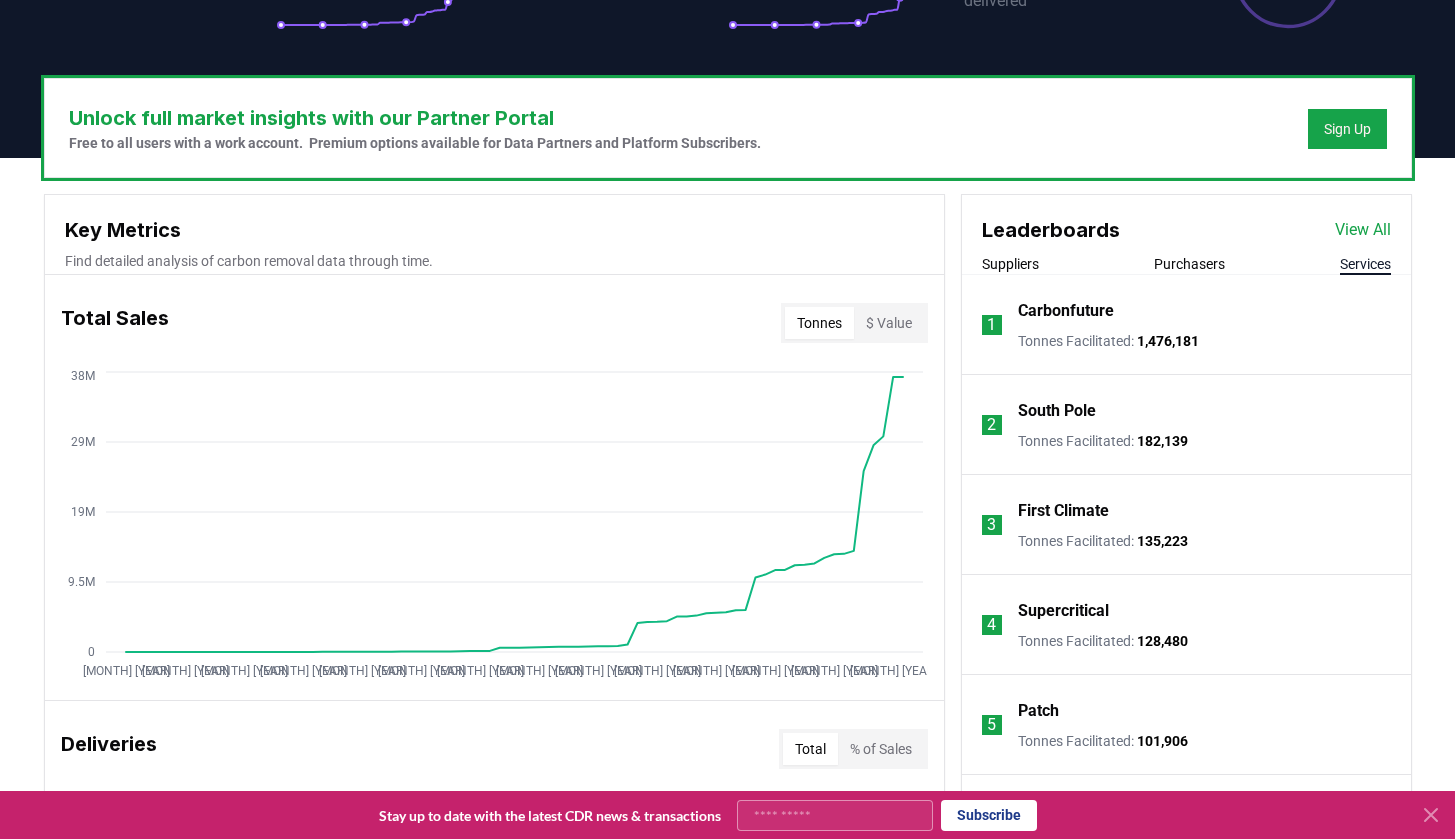scroll, scrollTop: 562, scrollLeft: 0, axis: vertical 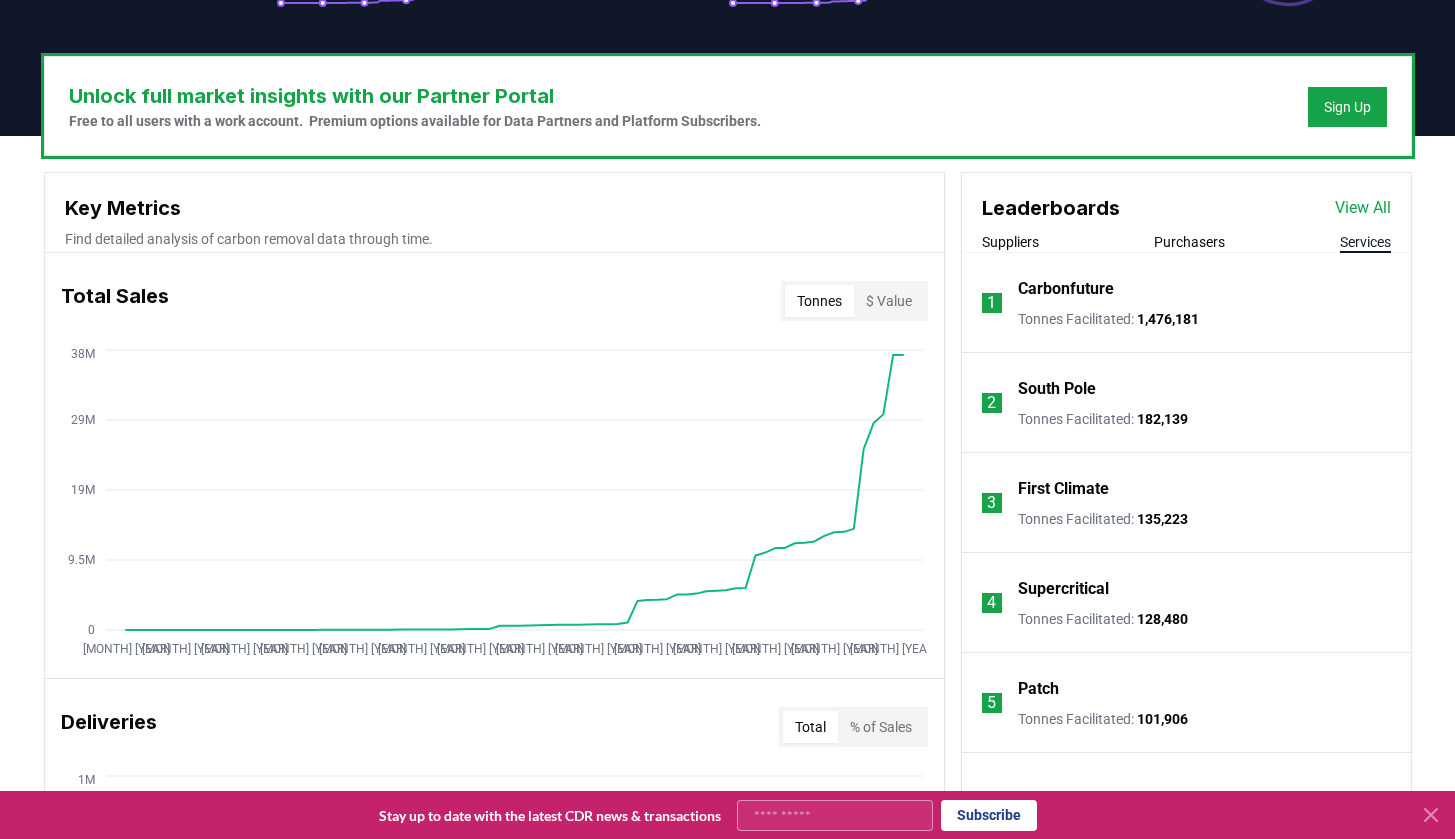 click on "Patch" at bounding box center (1038, 689) 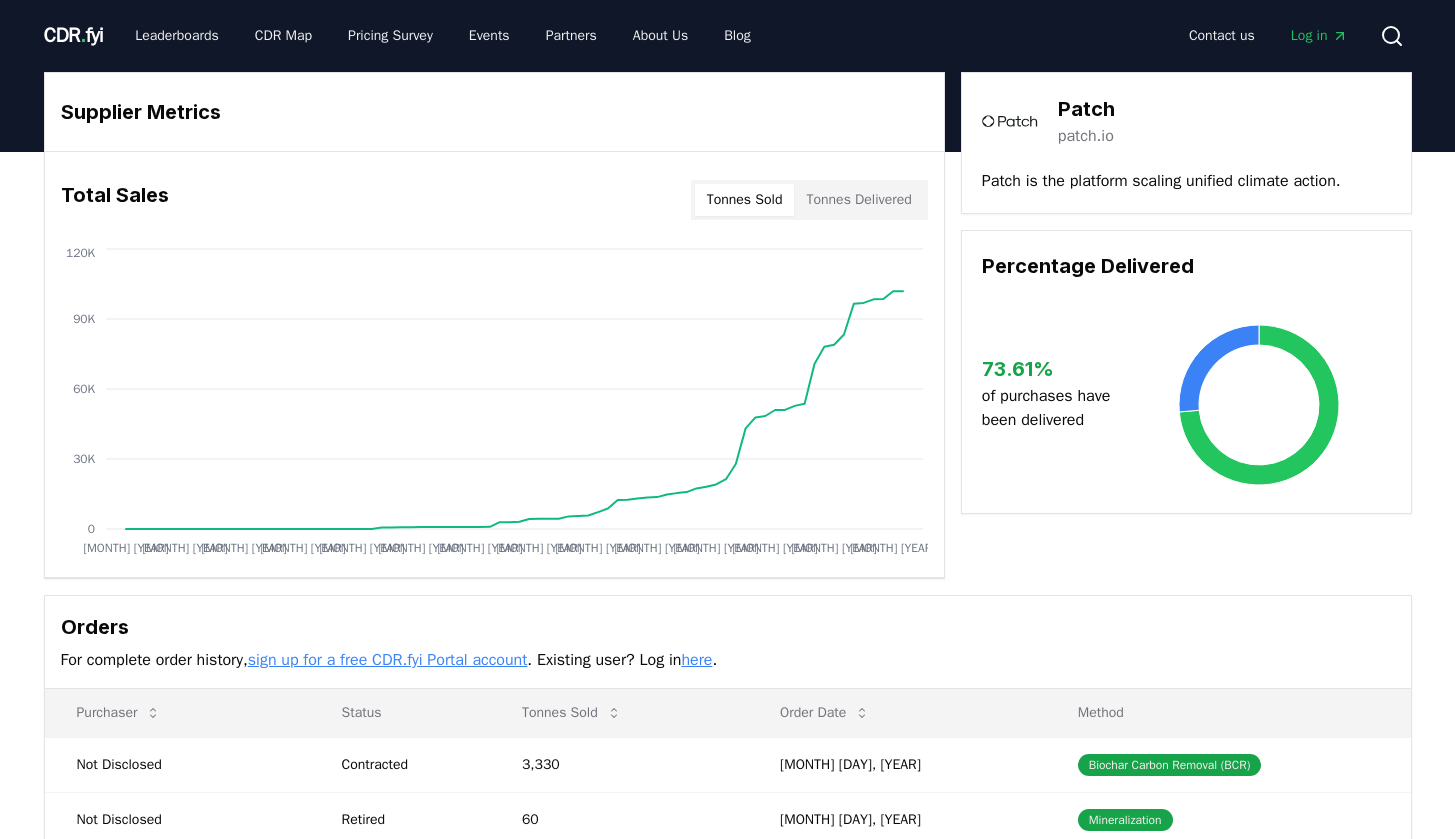 scroll, scrollTop: 0, scrollLeft: 0, axis: both 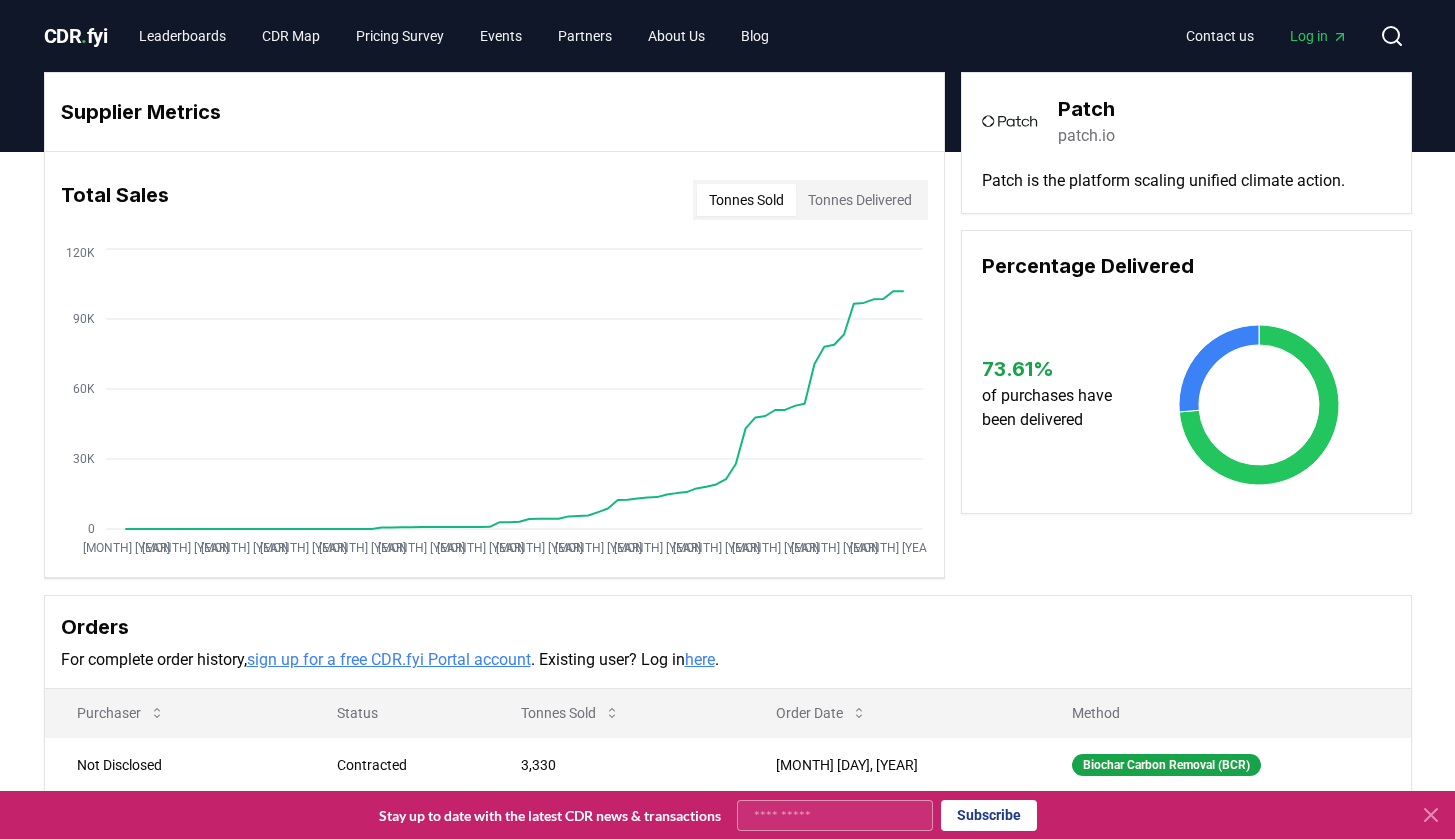 click on "patch.io" at bounding box center (1086, 136) 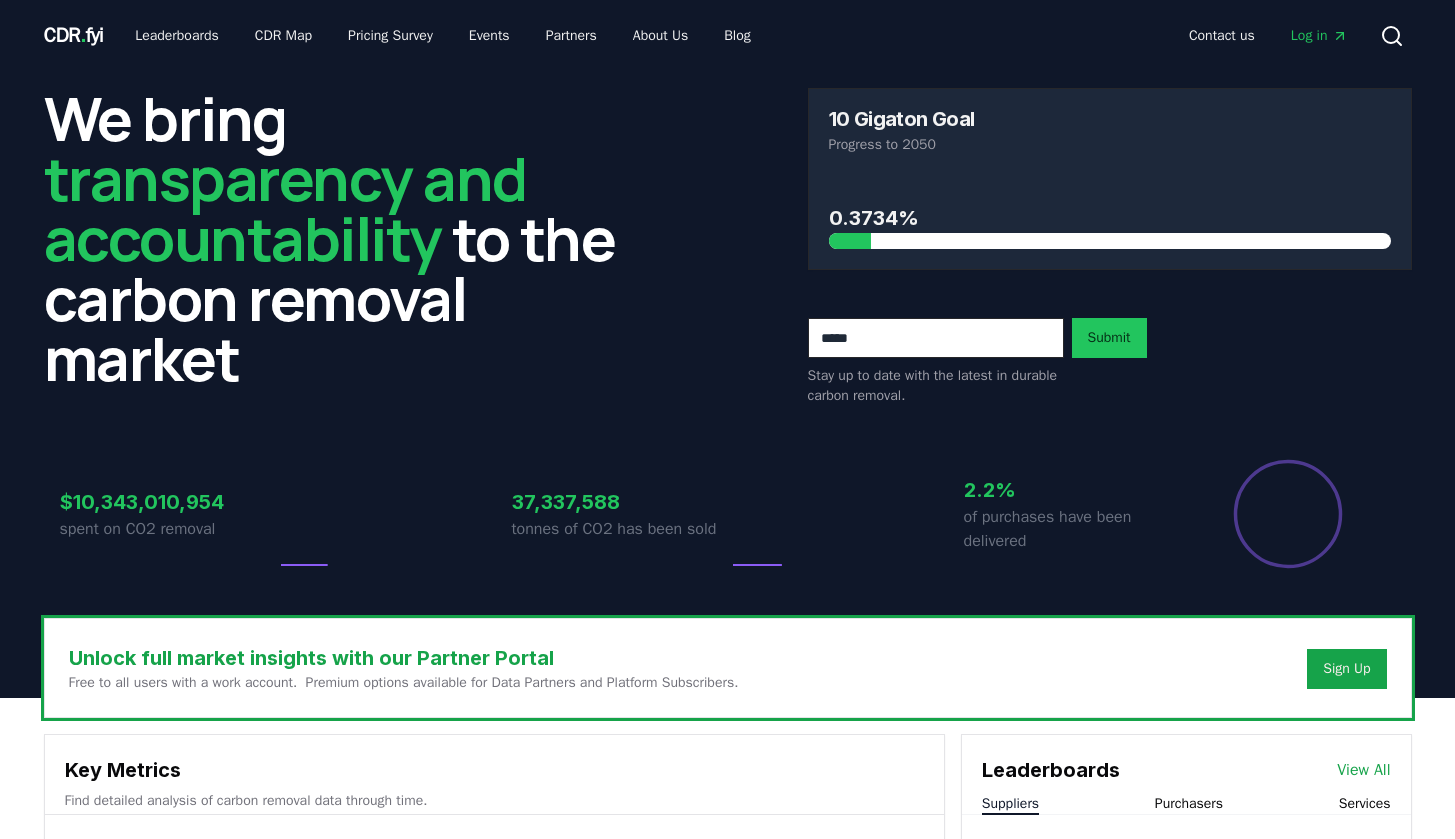 scroll, scrollTop: 562, scrollLeft: 0, axis: vertical 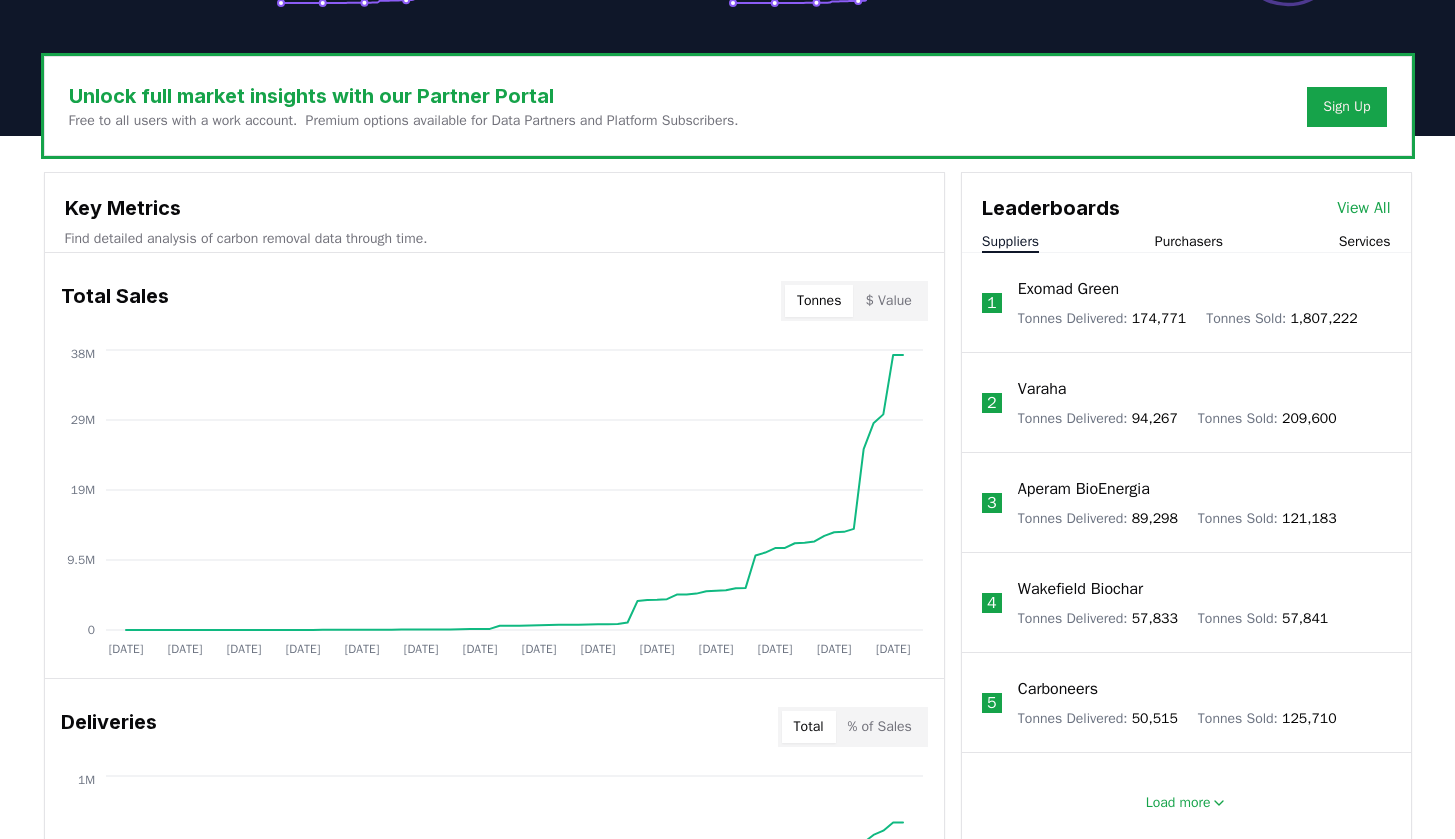 click on "Unlock full market insights with our Partner Portal Free to all users with a work account.  Premium options available for Data Partners and Platform Subscribers. Sign Up Key Metrics Find detailed analysis of carbon removal data through time. Total Sales Tonnes $ Value Jan 2019 Jul 2019 Jan 2020 Jul 2020 Jan 2021 Jul 2021 Jan 2022 Jul 2022 Jan 2023 Jul 2023 Jan 2024 Jul 2024 Jan 2025 Jul 2025 0 9.5M 19M 29M 38M Deliveries Total % of Sales Jan 2019 Jul 2019 Jan 2020 Jul 2020 Jan 2021 Jul 2021 Jan 2022 Jul 2022 Jan 2023 Jul 2023 Jan 2024 Jul 2024 Jan 2025 Jul 2025 0 250K 500K 750K 1M Price Index By Method Aggregate $350 $700 $1.1K $1.4K Purchasers 626 Suppliers 581 Marketplaces, Registries, & Services 224 Orders 5300 Leaderboards View All Suppliers Purchasers Services 1 Exomad Green Tonnes Delivered :   174,771 Tonnes Sold :   1,807,222 2 Varaha Tonnes Delivered :   94,267 Tonnes Sold :   209,600 3 Aperam BioEnergia Tonnes Delivered :   89,298 Tonnes Sold :   121,183 4 Wakefield Biochar Tonnes Delivered :   :" at bounding box center (728, 846) 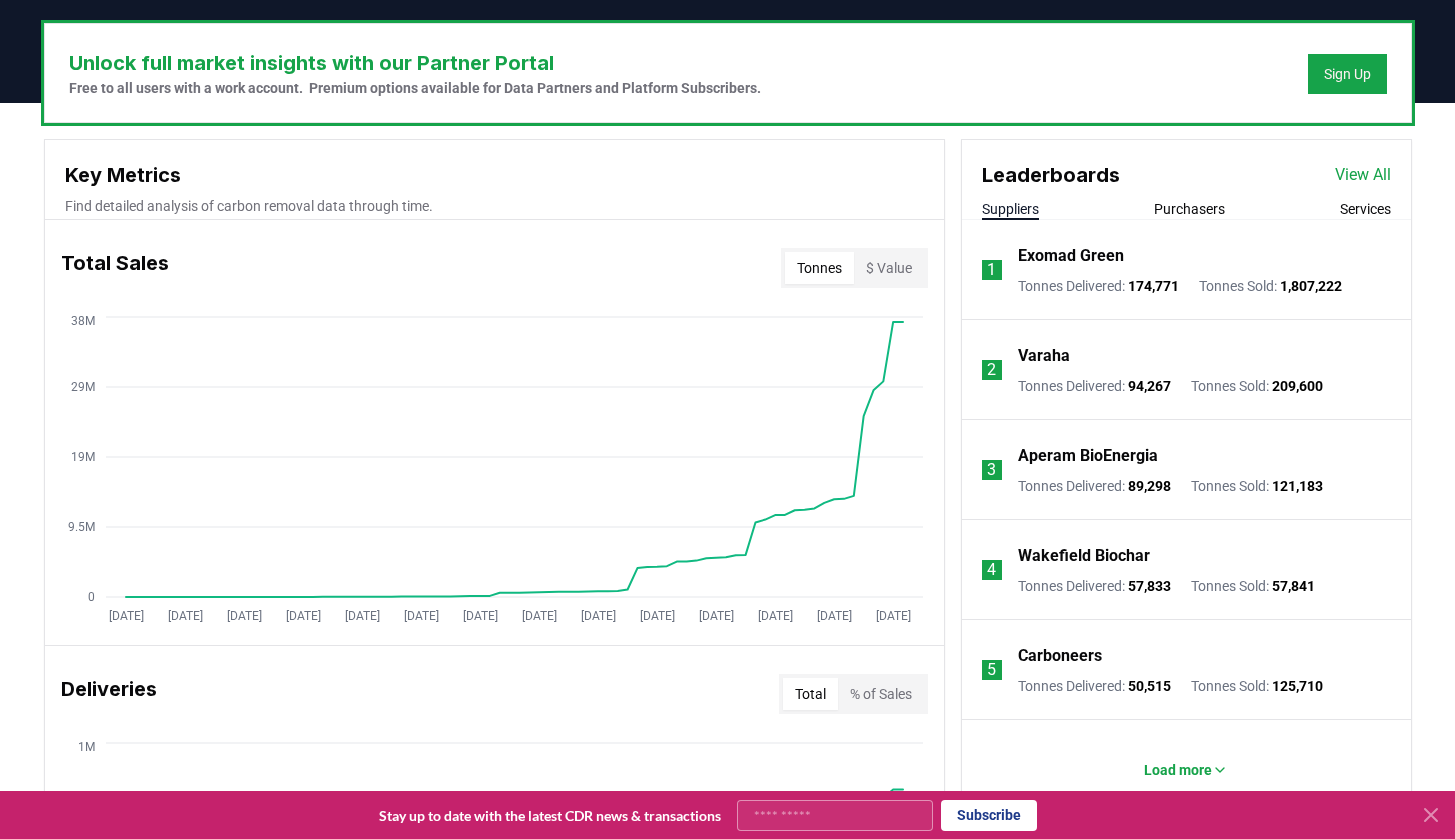 scroll, scrollTop: 691, scrollLeft: 0, axis: vertical 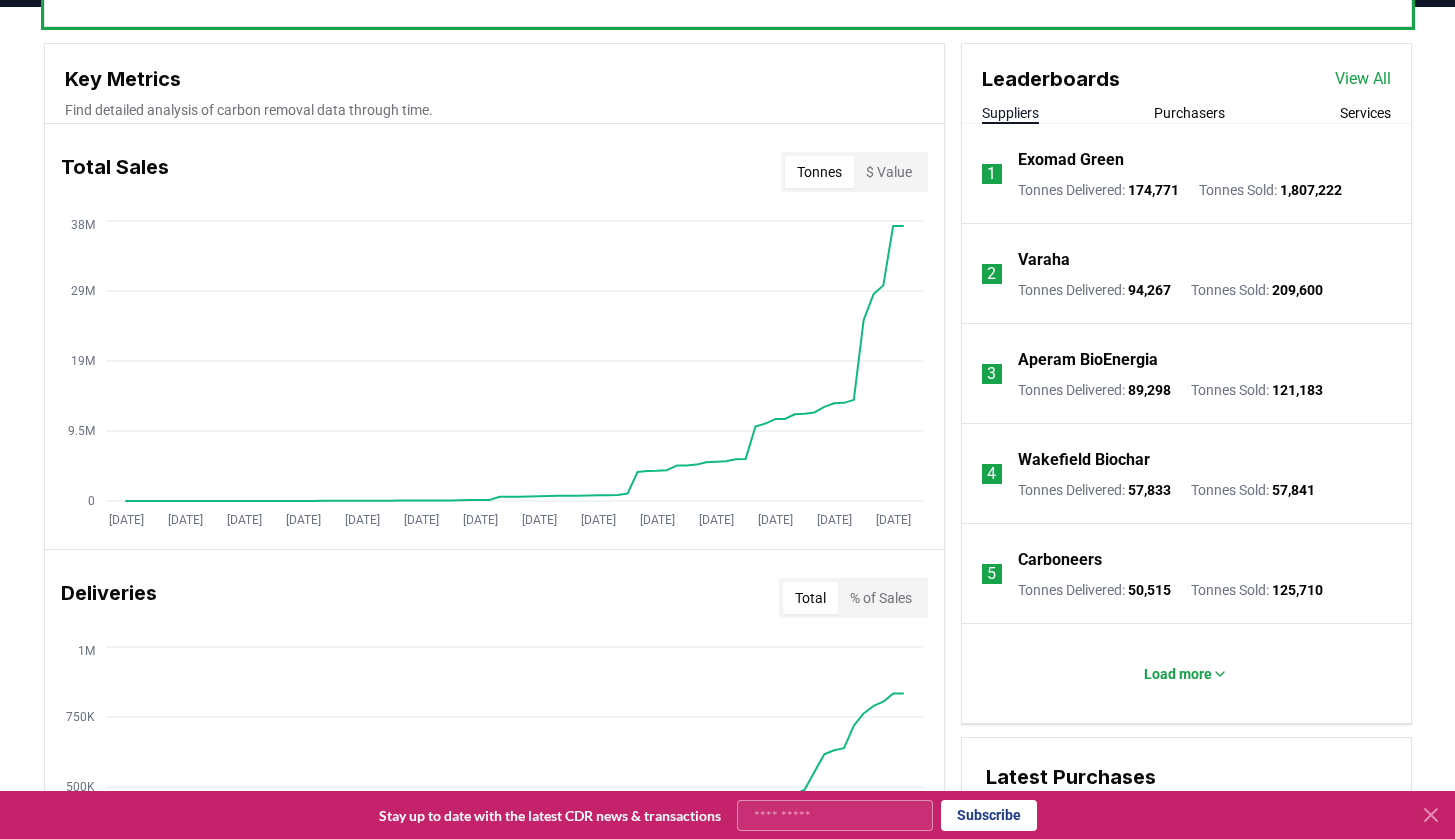 click on "Services" at bounding box center [1365, 113] 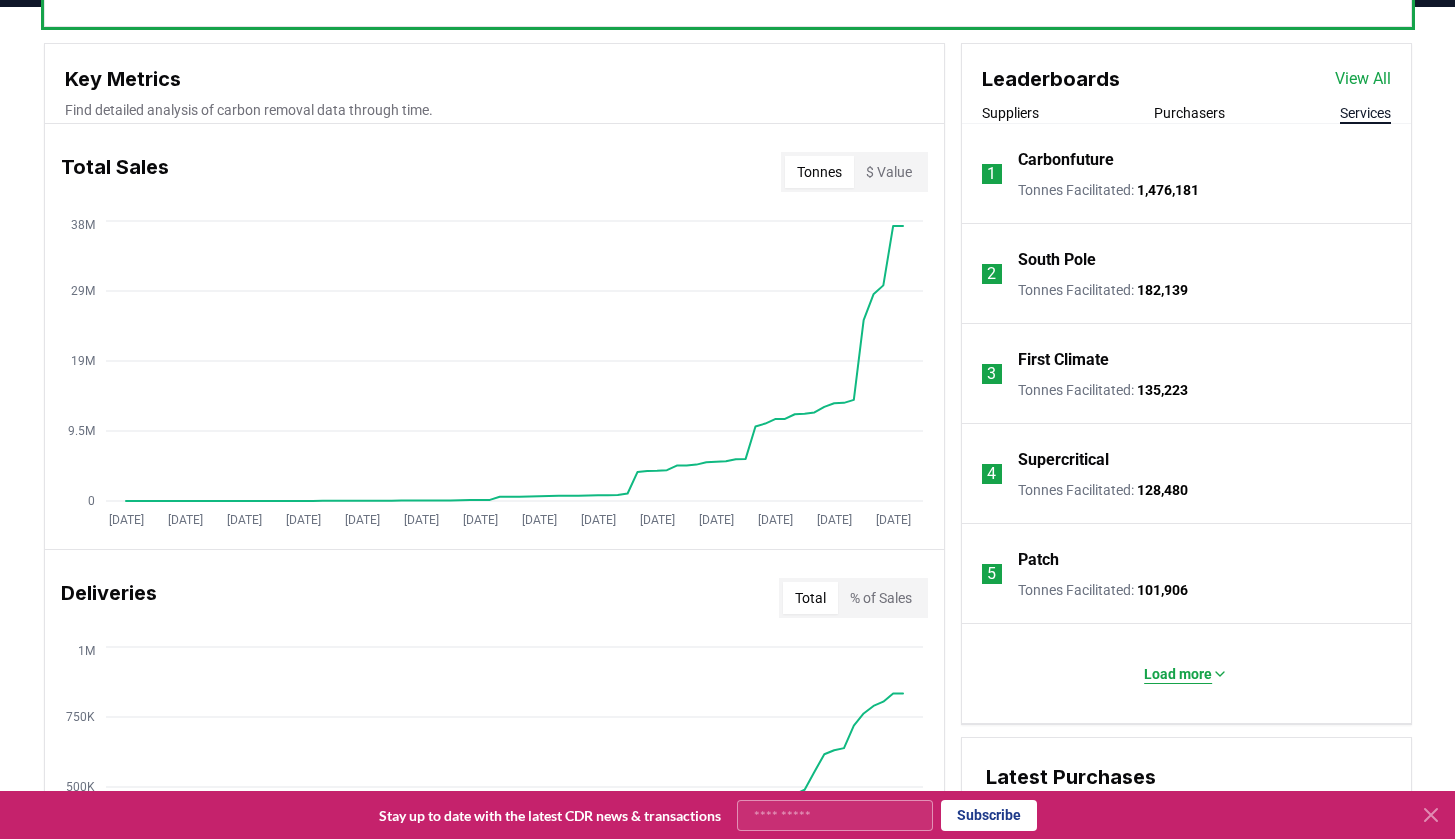 click on "Load more" at bounding box center (1178, 674) 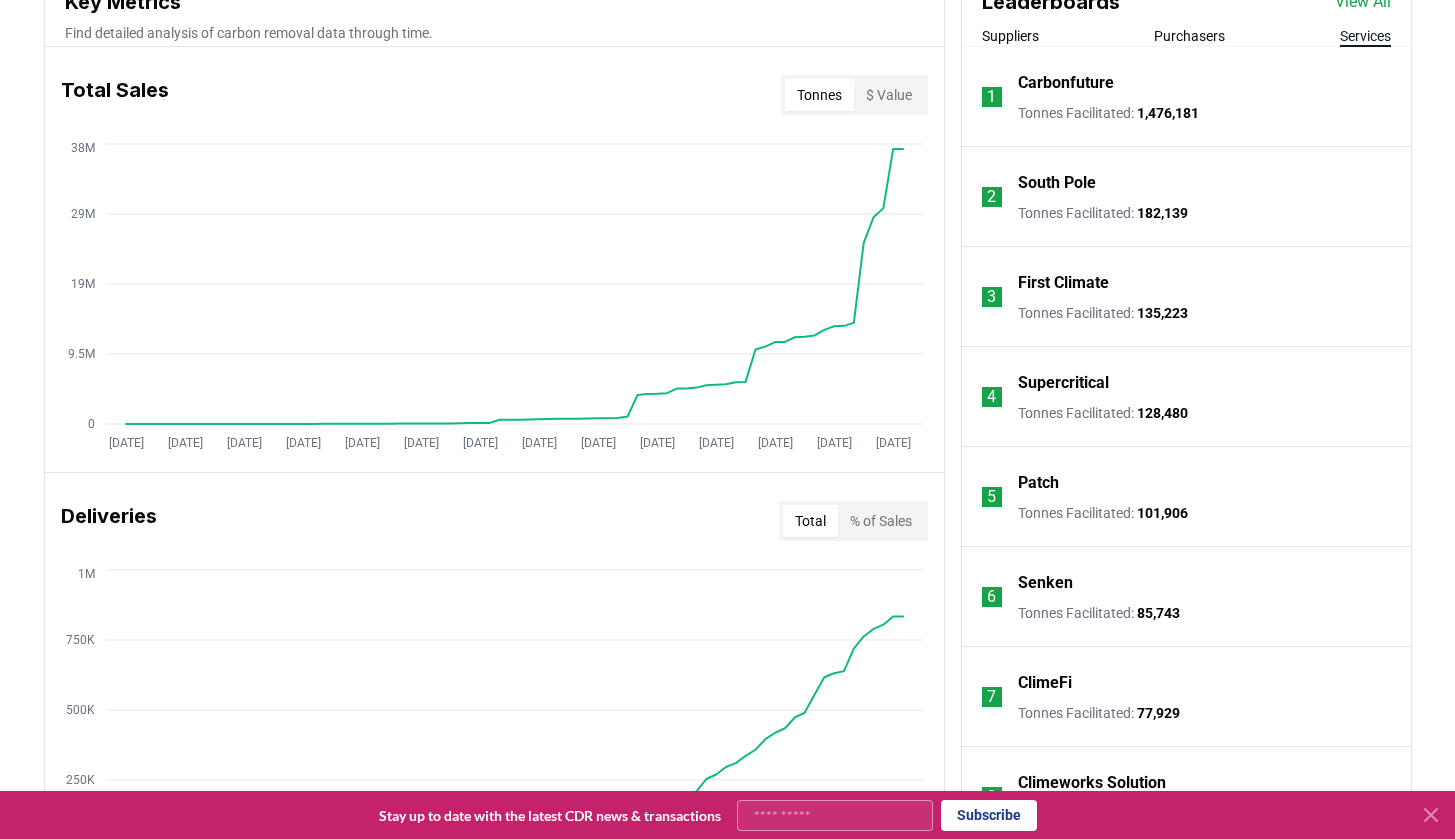 scroll, scrollTop: 904, scrollLeft: 0, axis: vertical 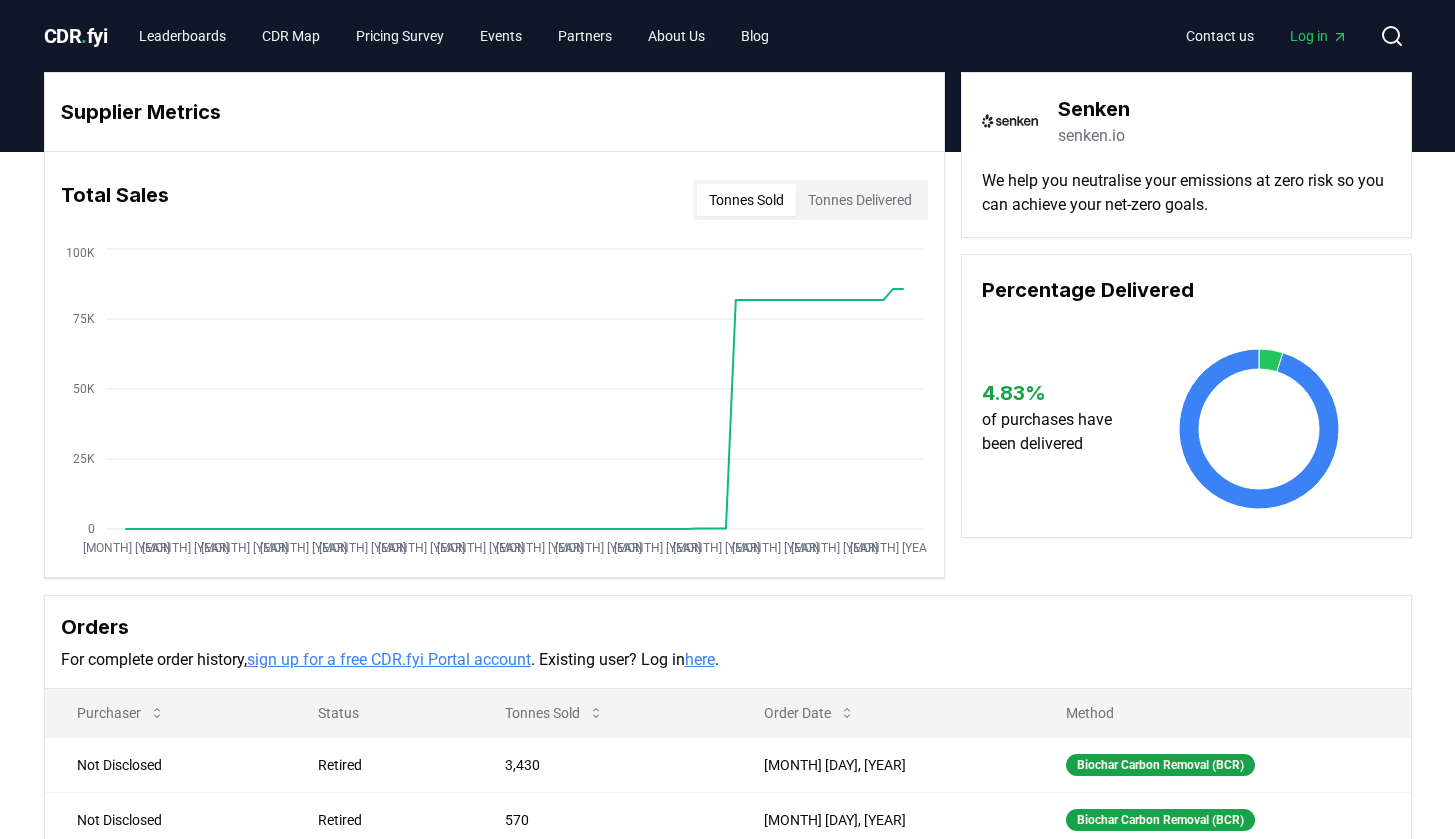 click on "senken.io" at bounding box center [1091, 136] 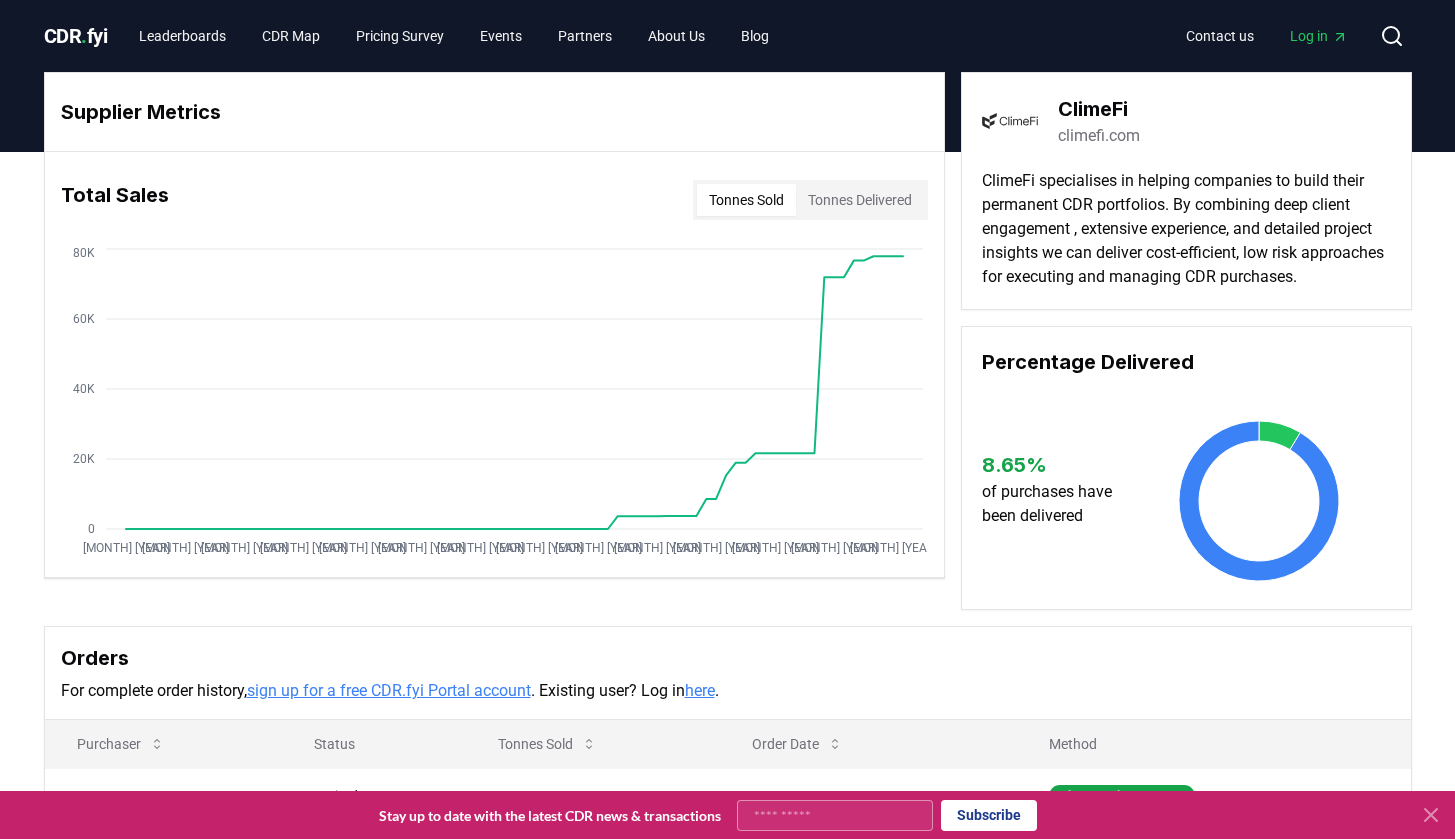 scroll, scrollTop: 0, scrollLeft: 0, axis: both 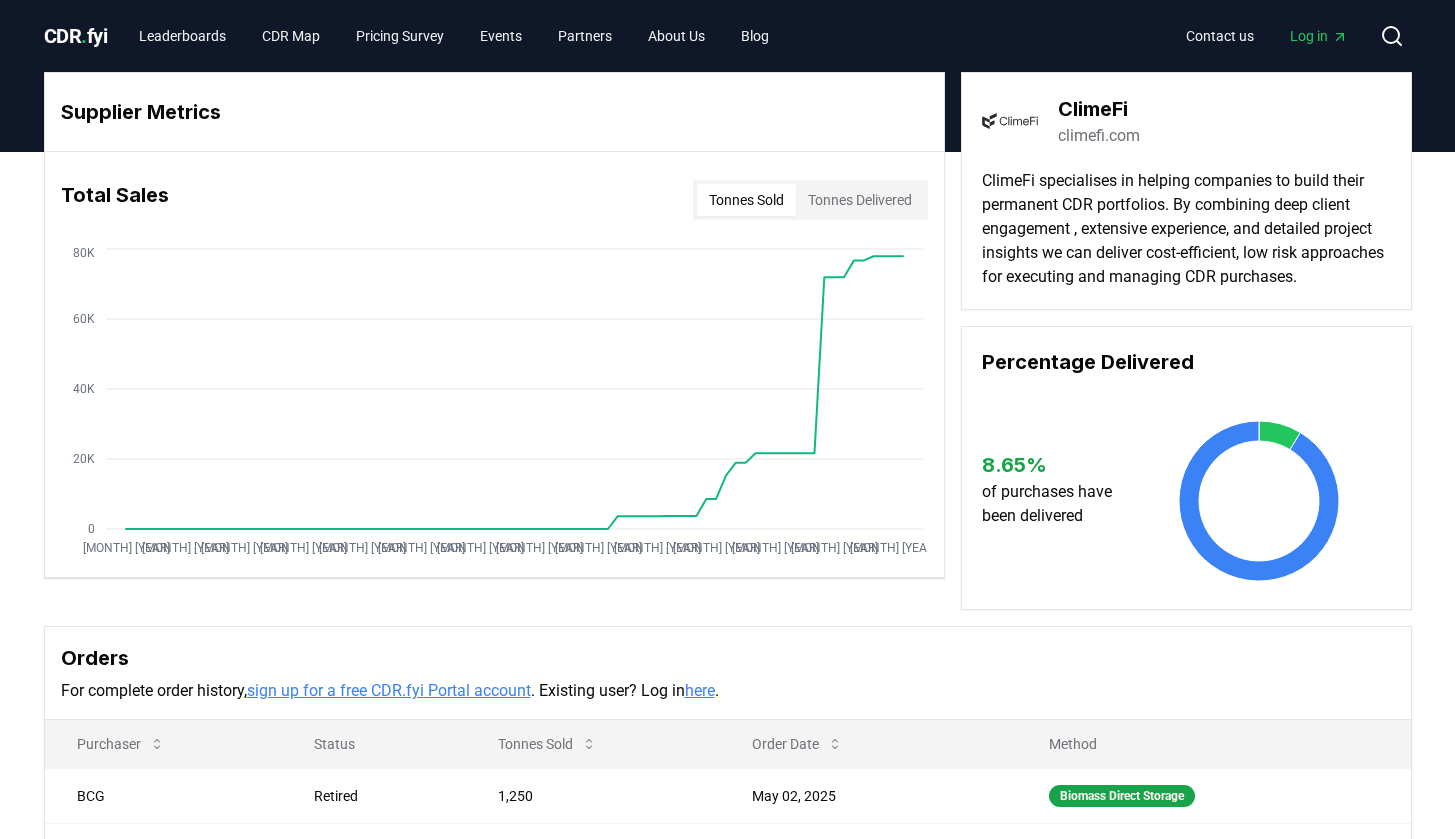 click on "climefi.com" at bounding box center [1099, 136] 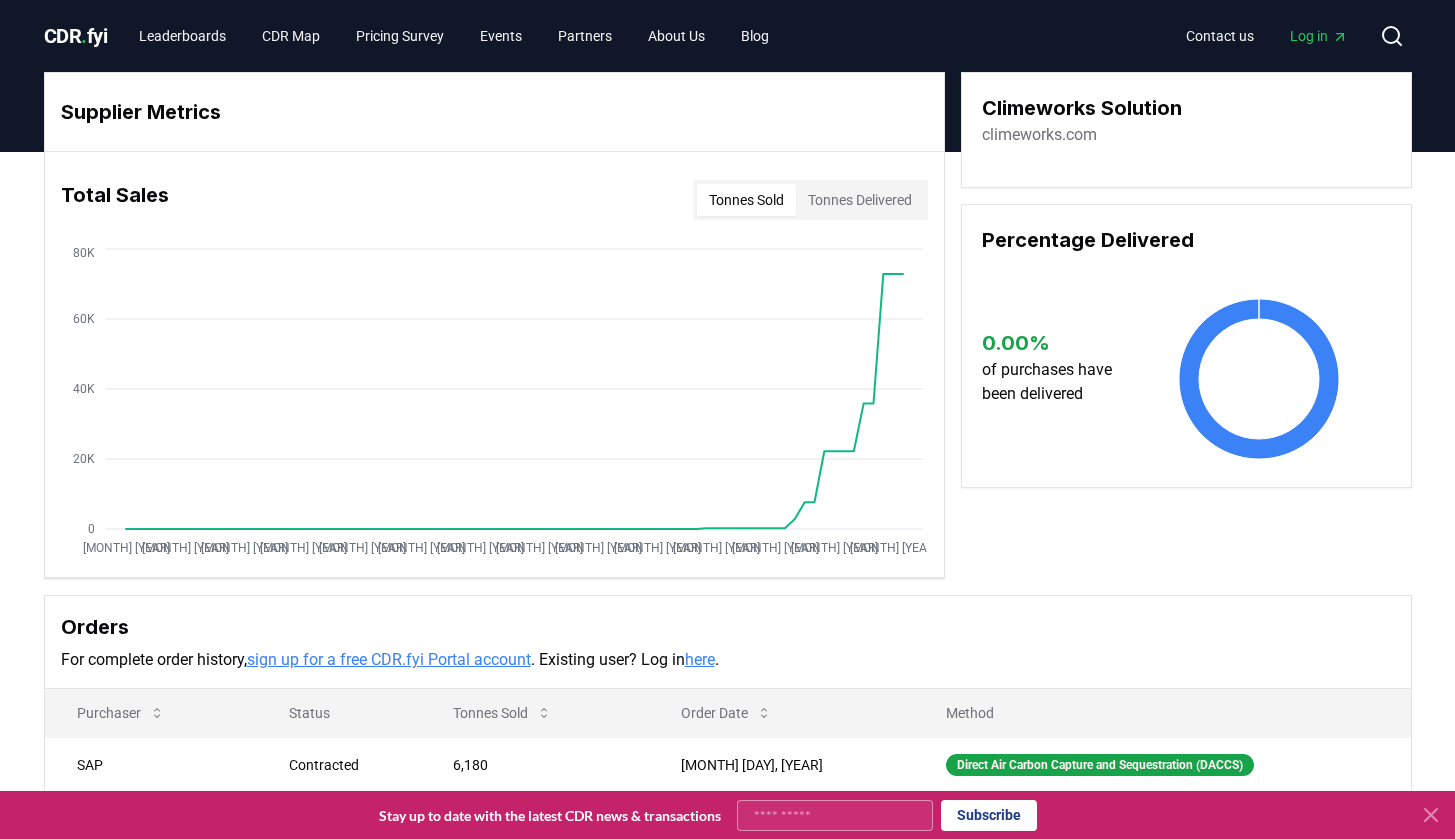 scroll, scrollTop: 0, scrollLeft: 0, axis: both 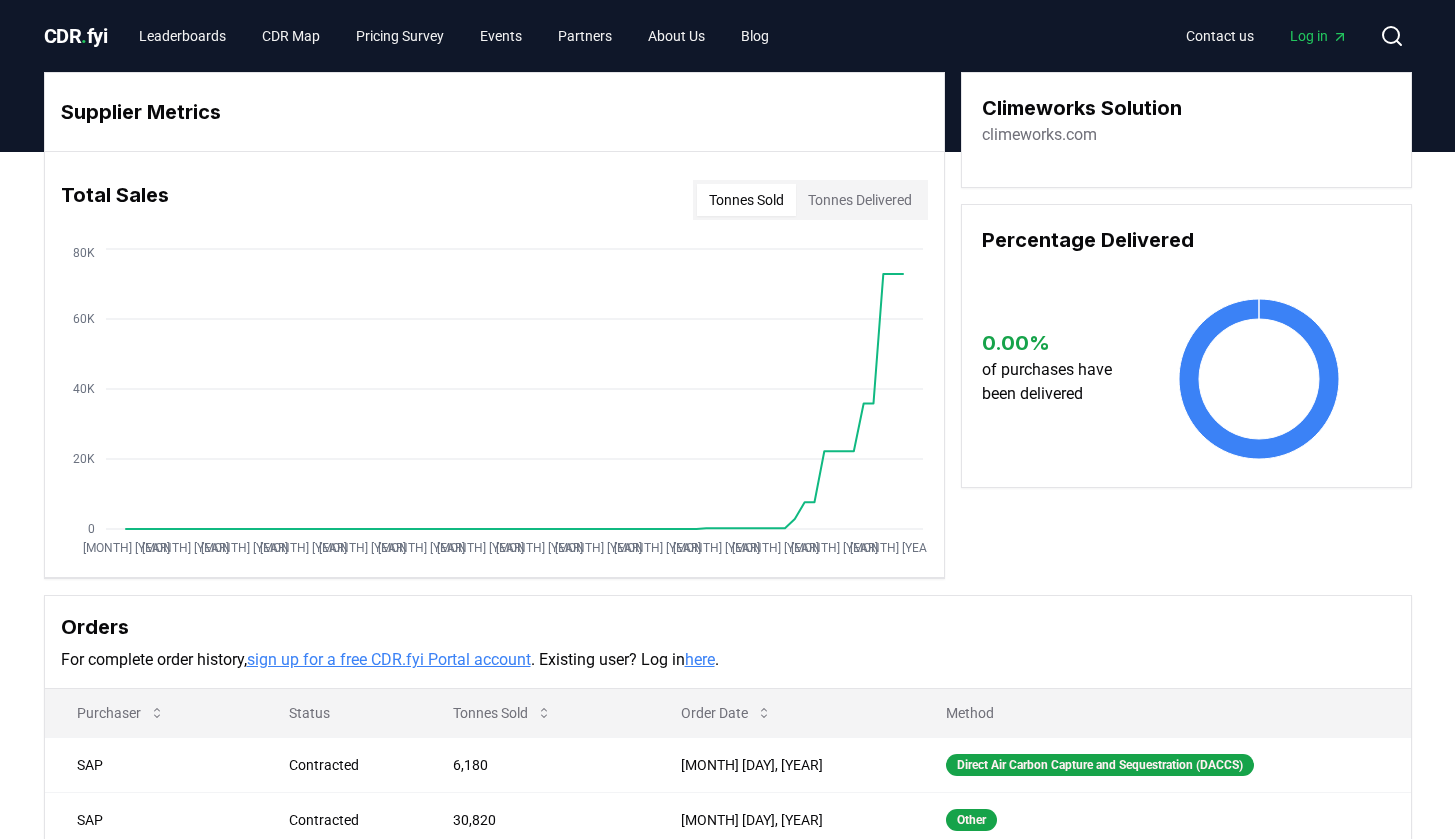 click on "climeworks.com" at bounding box center (1039, 135) 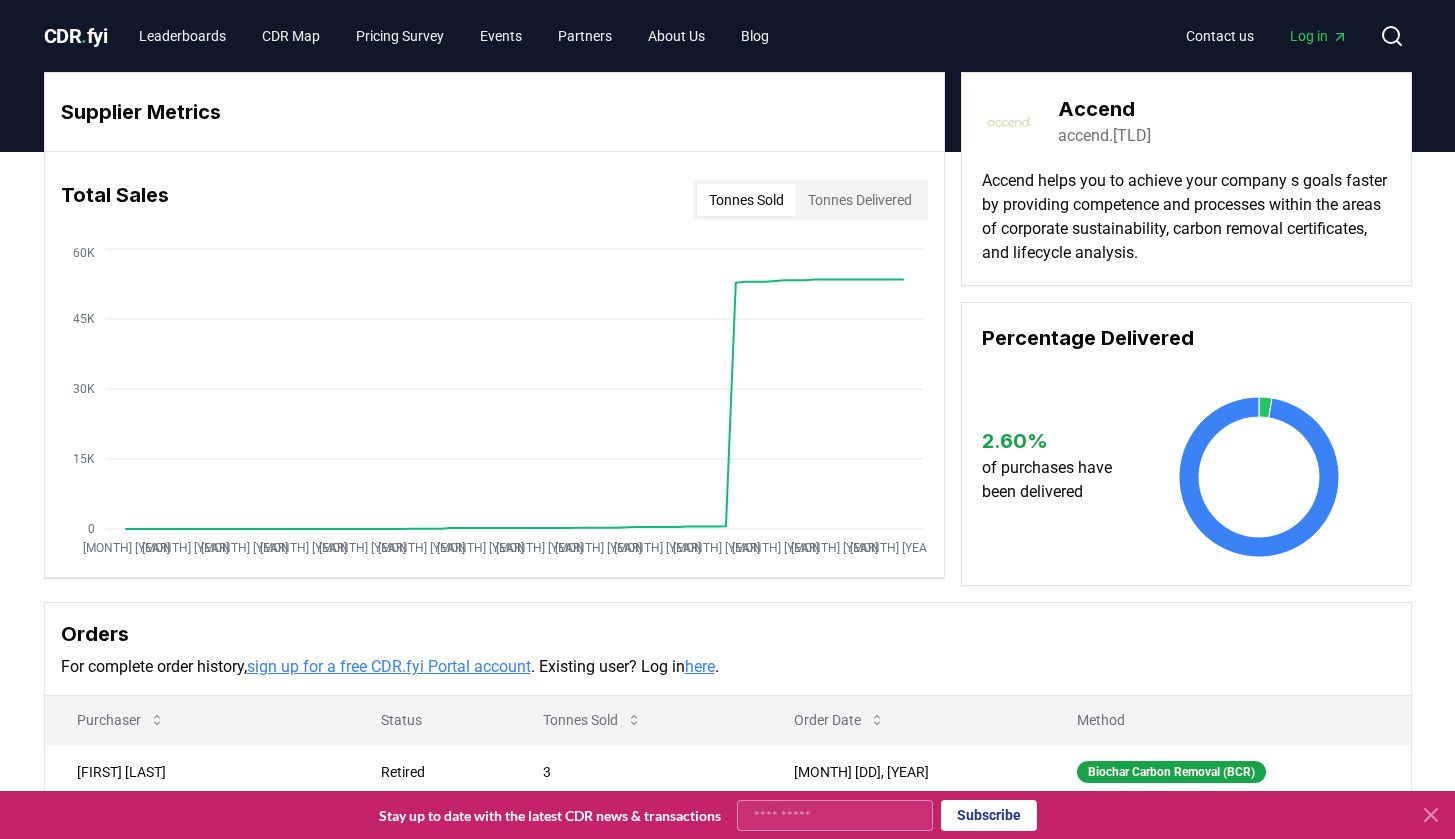 scroll, scrollTop: 0, scrollLeft: 0, axis: both 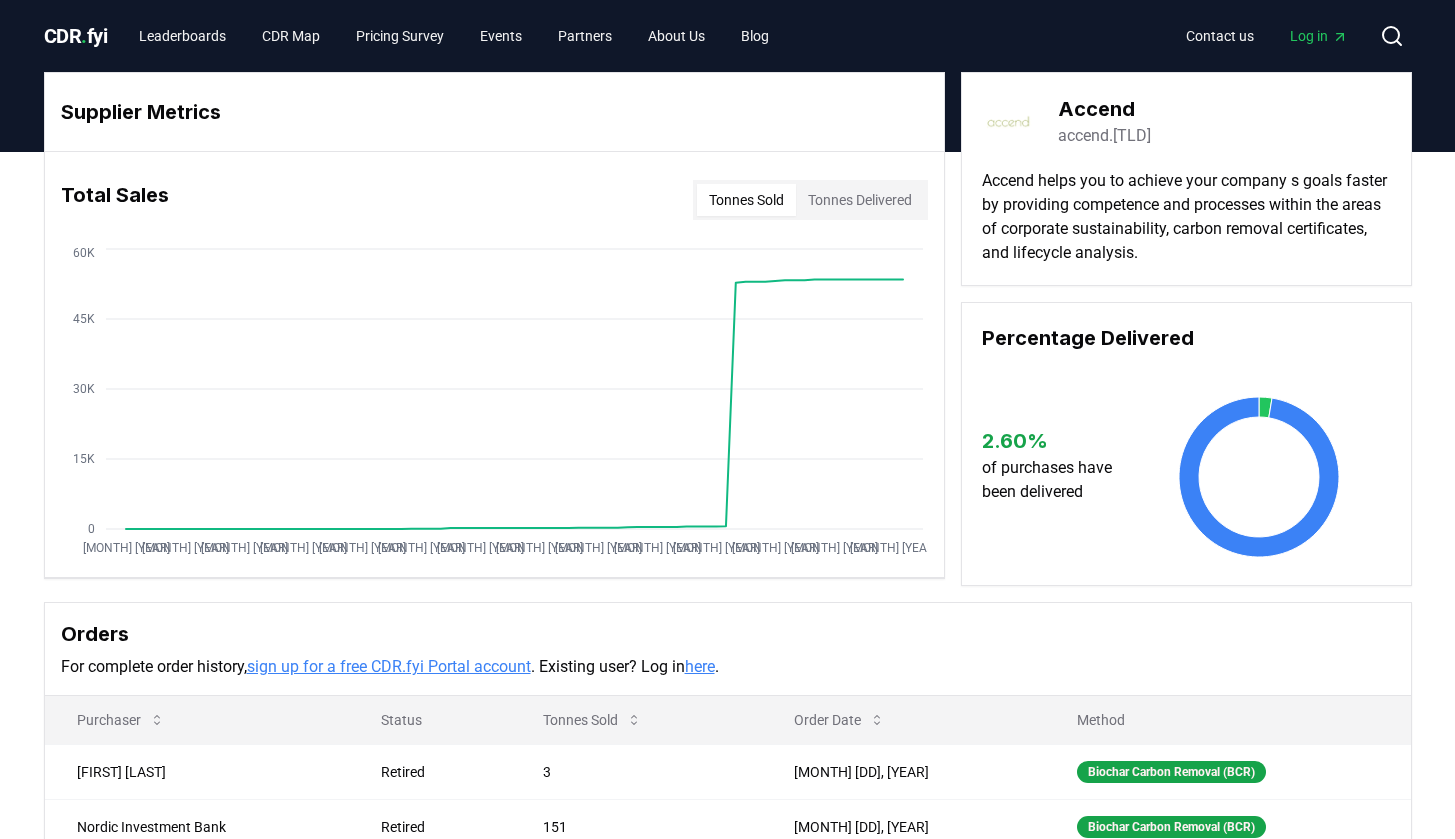click on "accend.[TLD]" at bounding box center (1104, 136) 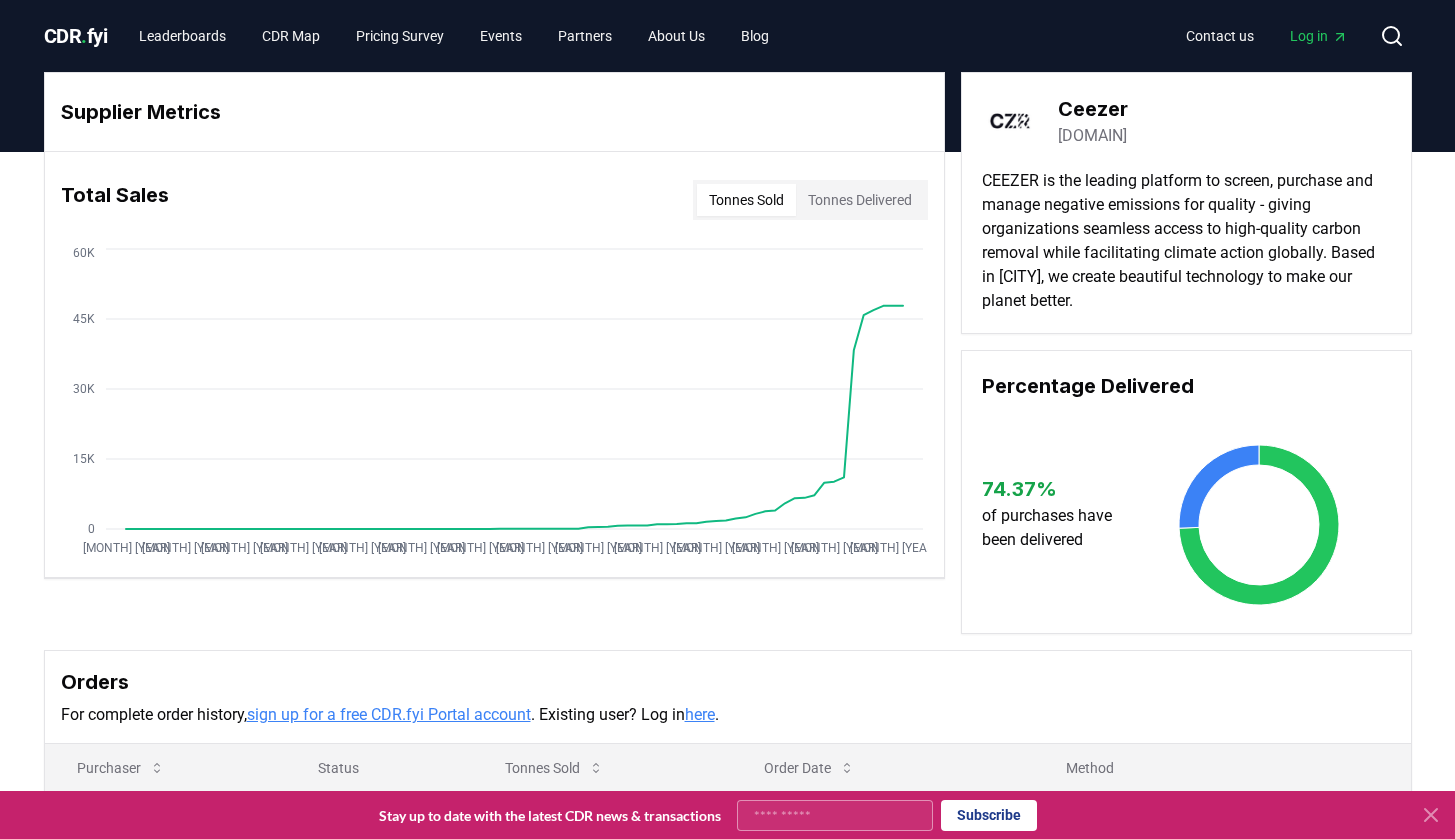scroll, scrollTop: 0, scrollLeft: 0, axis: both 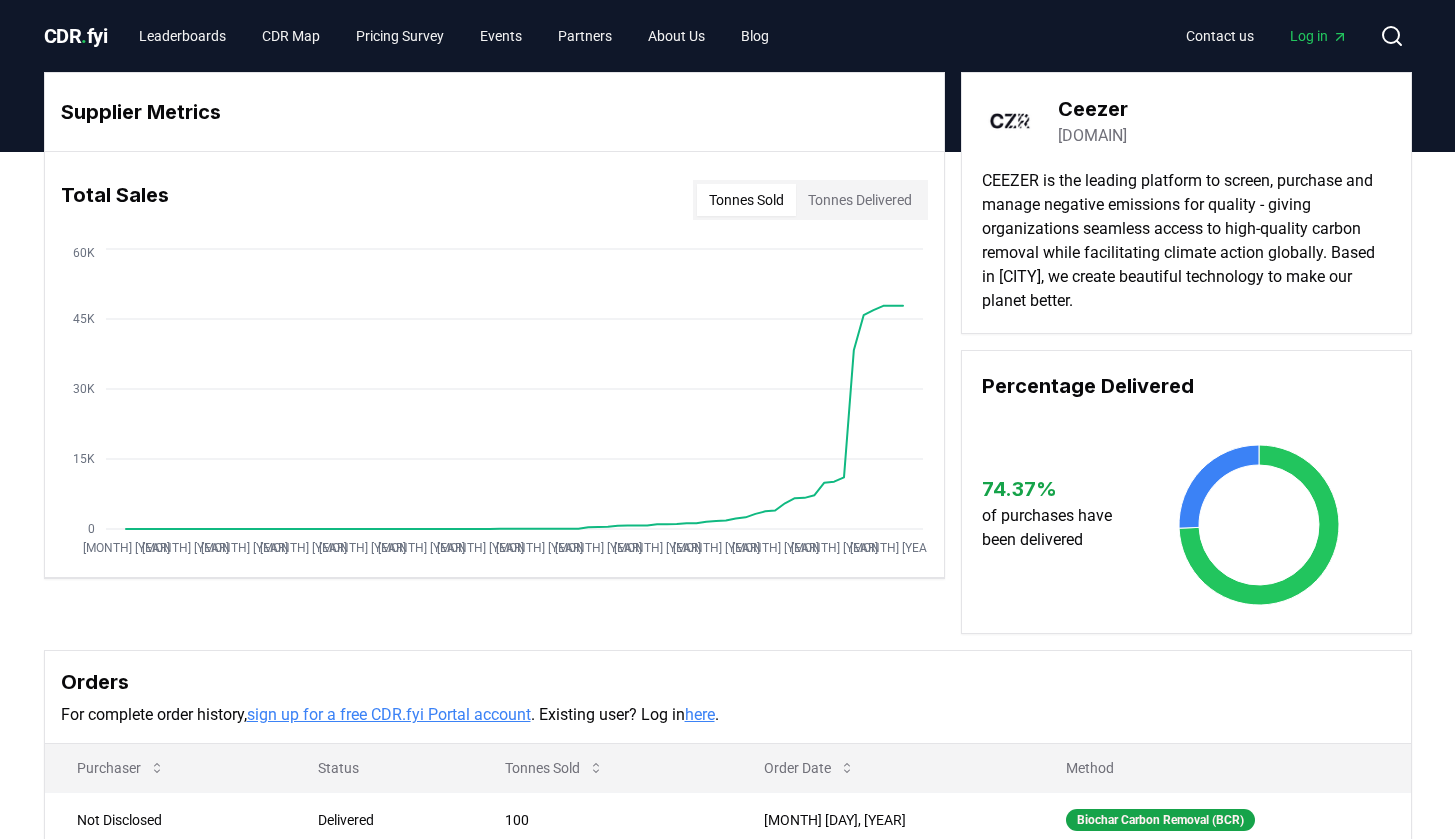 click on "[DOMAIN]" at bounding box center (1092, 136) 